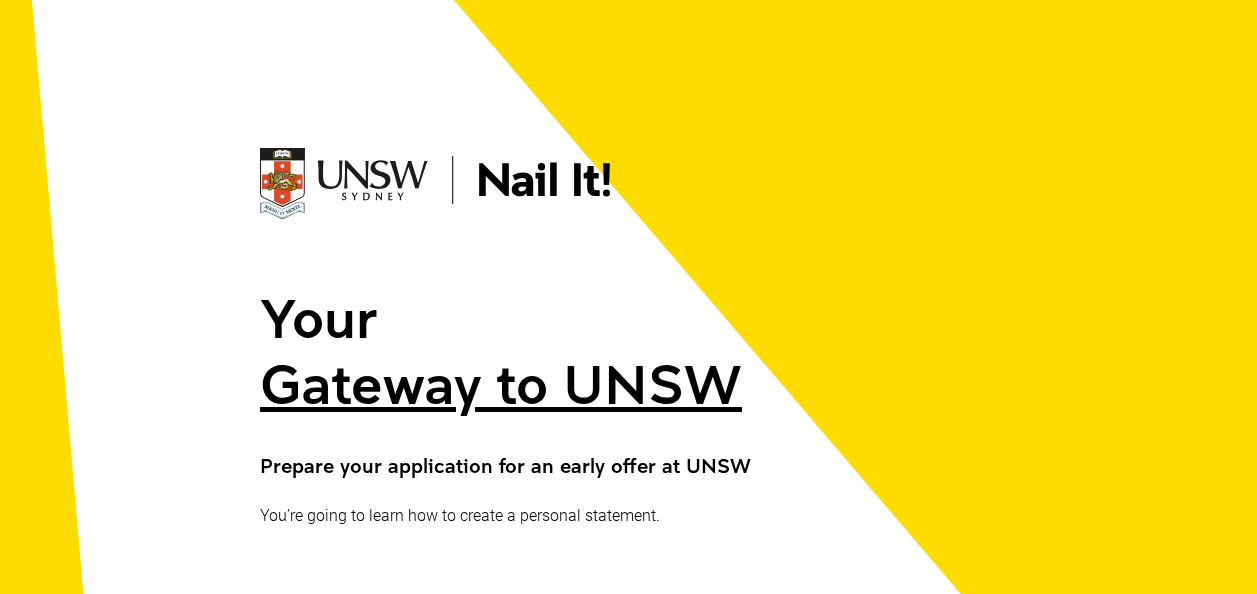 scroll, scrollTop: 556, scrollLeft: 0, axis: vertical 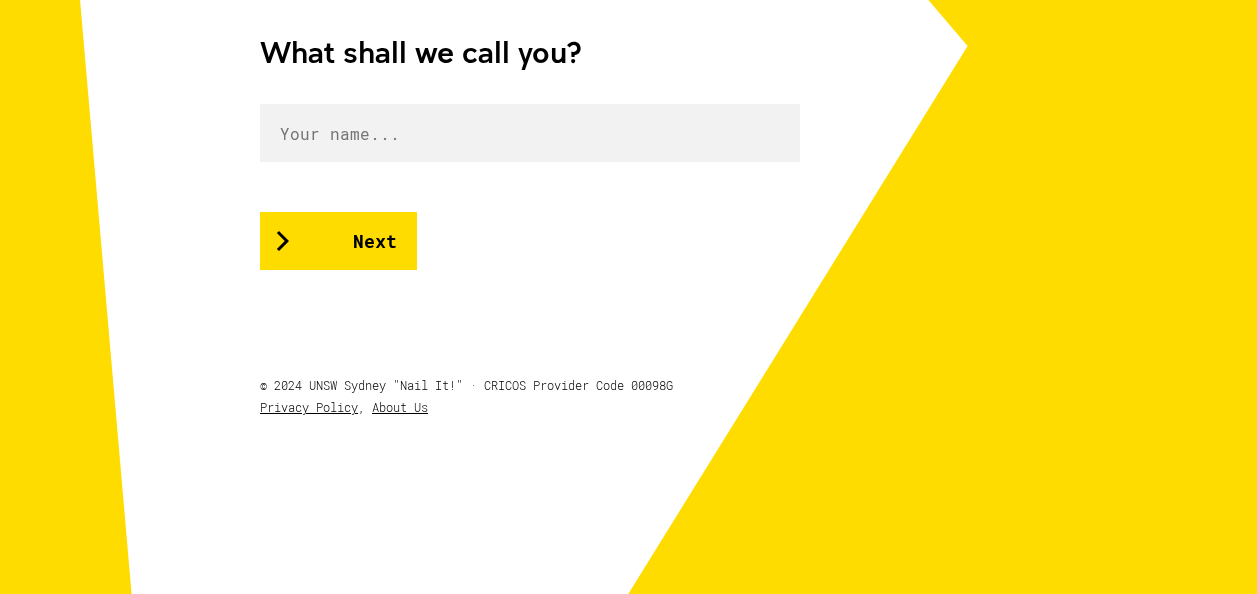 click on "Next" at bounding box center (530, 184) 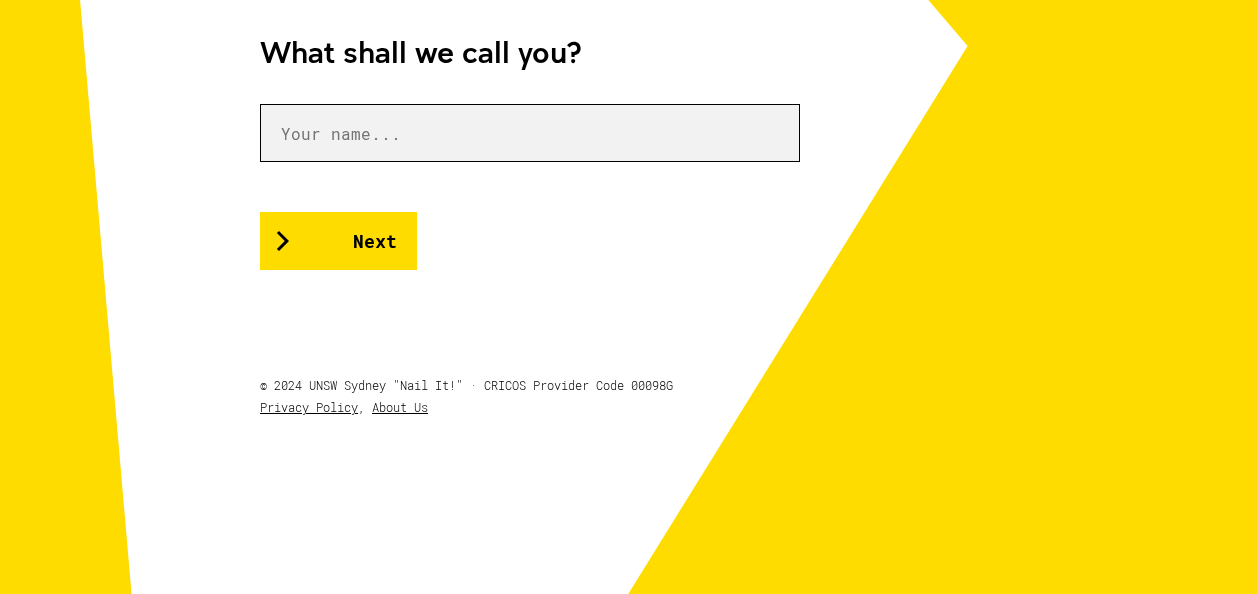 click at bounding box center (530, 133) 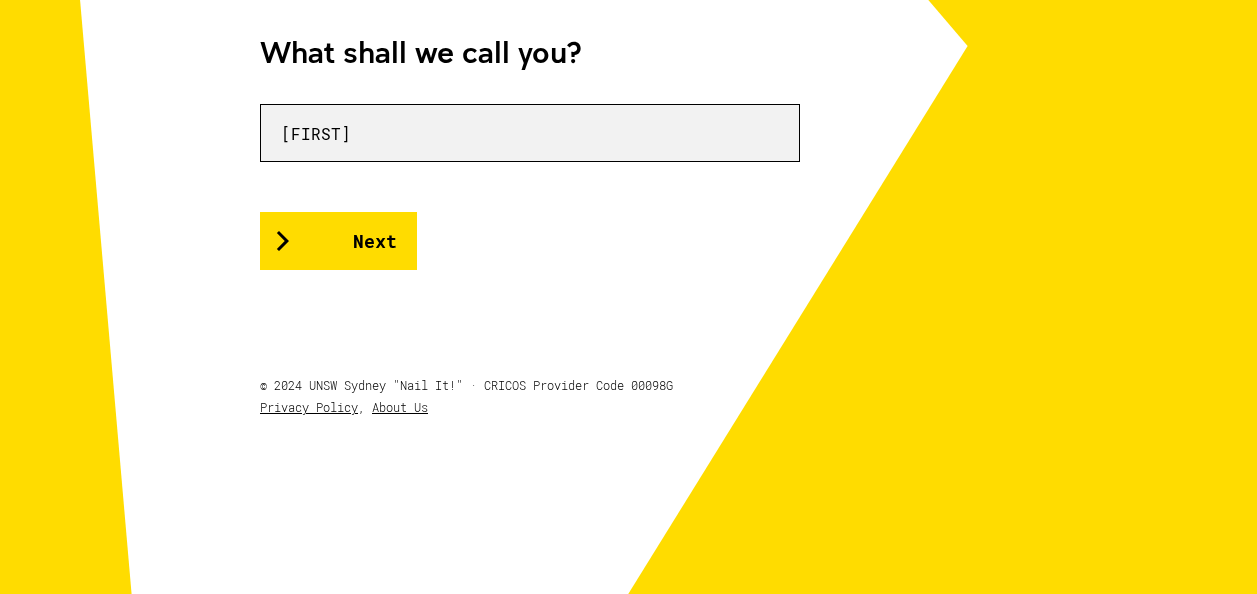 type on "[FIRST]" 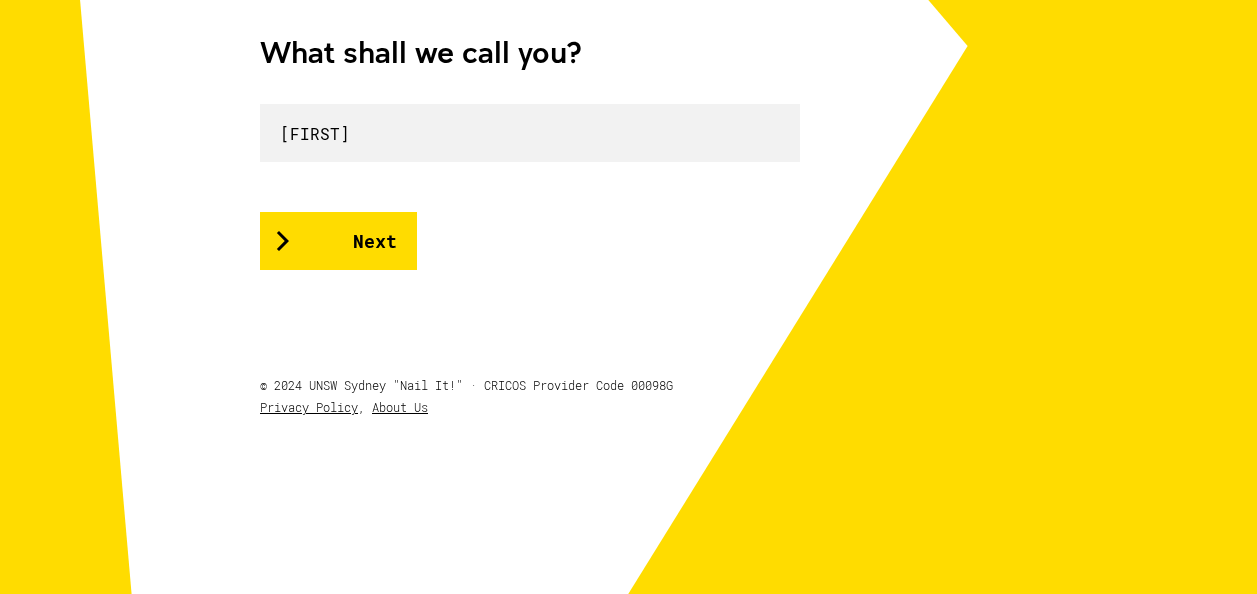 click on "Your Gateway to UNSW Prepare your application for an early offer at UNSW You’re going to learn how to create a personal statement. What shall we call you? jacqui Next © 2024 UNSW Sydney "Nail It!" · CRICOS Provider Code 00098G Privacy Policy ,   About Us" at bounding box center (628, 19) 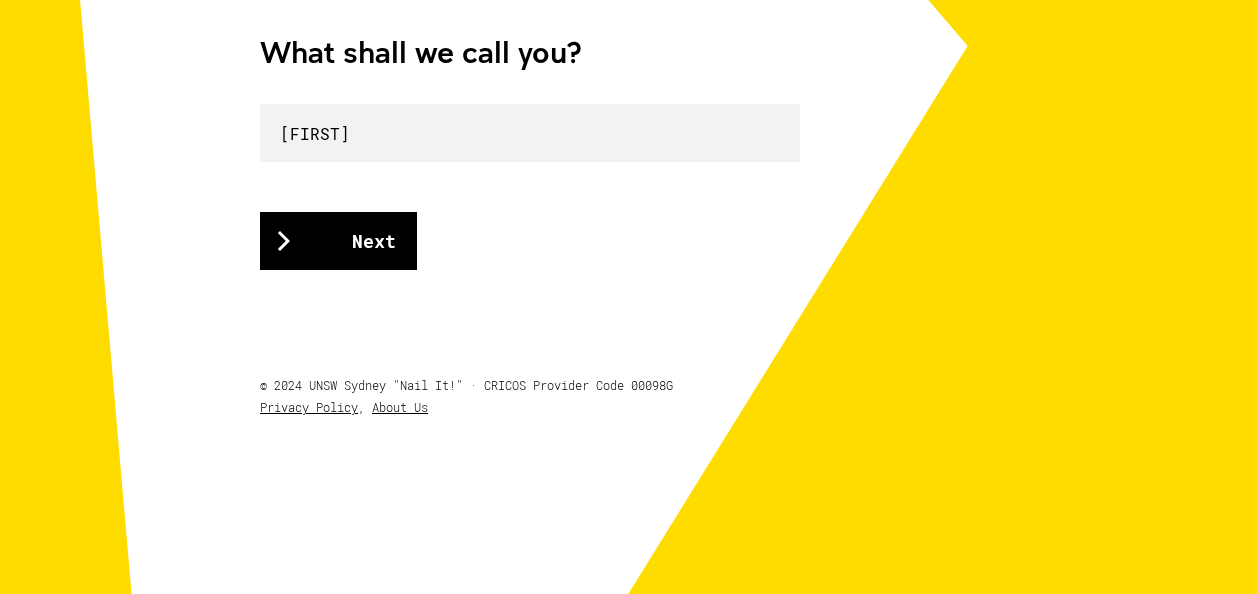 click on "Next" at bounding box center (338, 241) 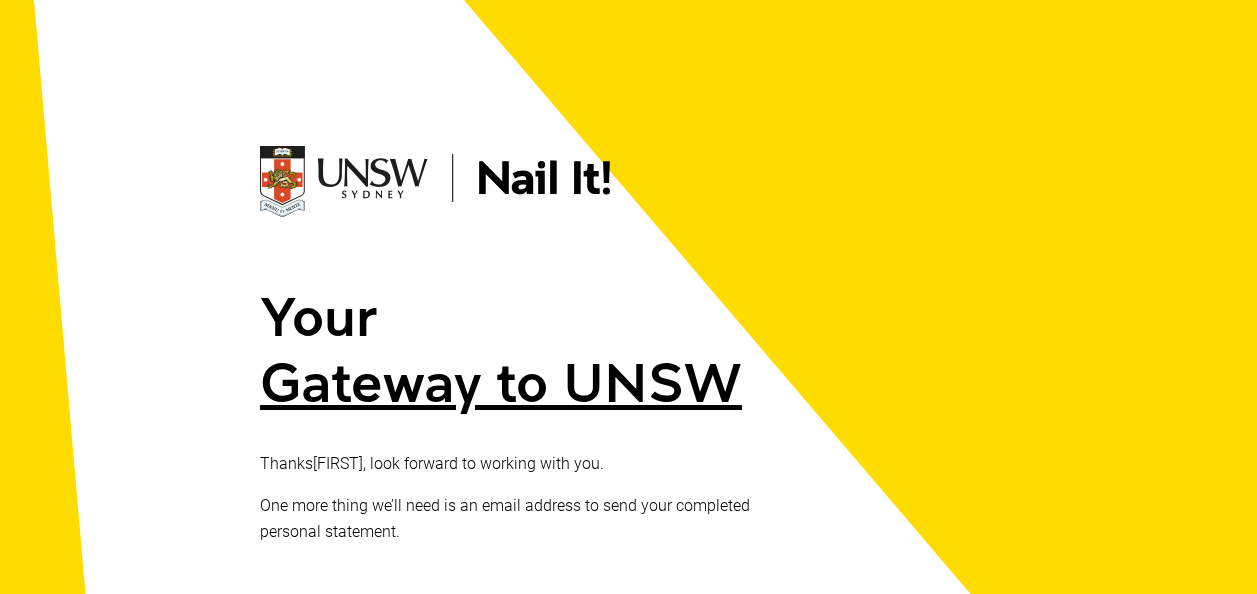 scroll, scrollTop: 0, scrollLeft: 0, axis: both 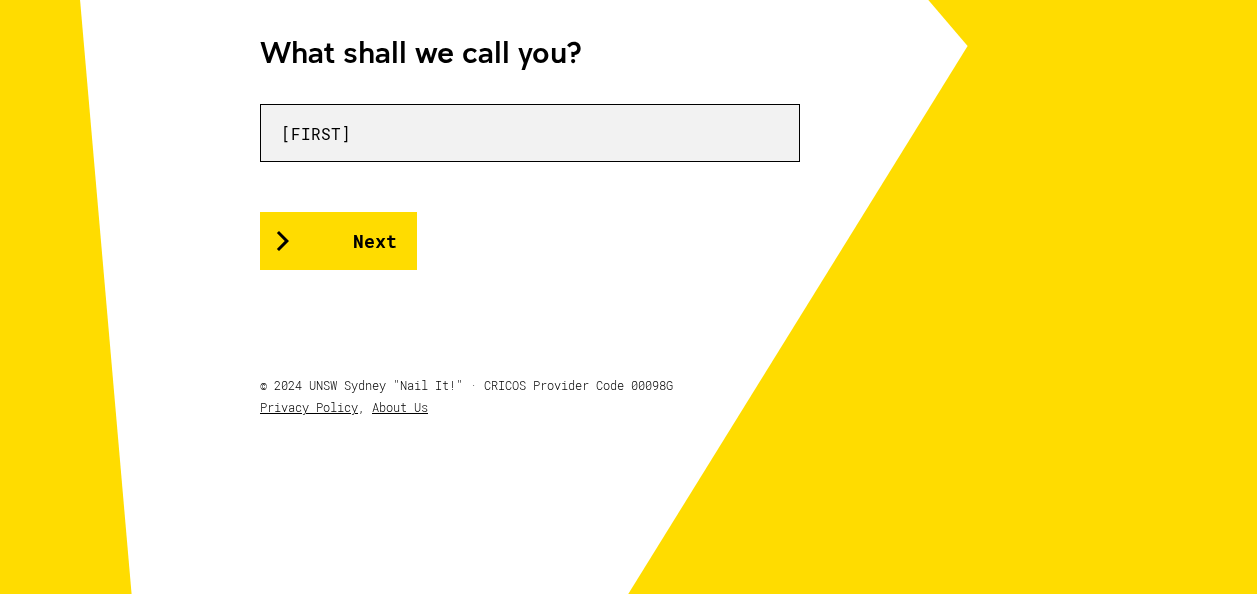 click on "[FIRST]" at bounding box center (530, 133) 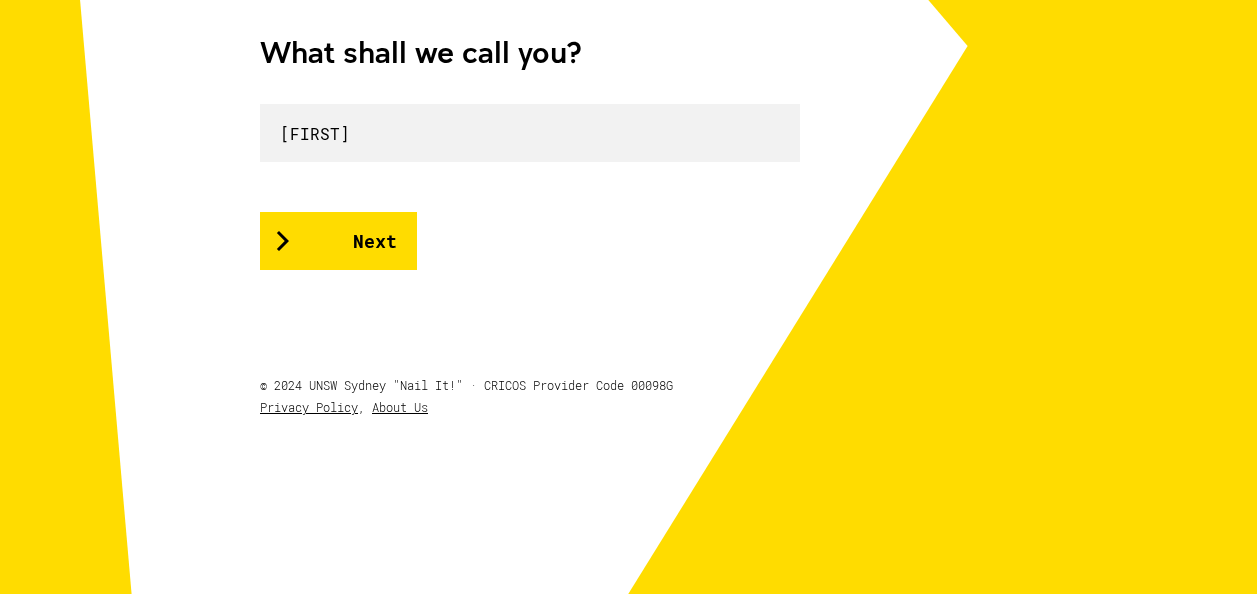 click on "Your Gateway to UNSW Prepare your application for an early offer at UNSW You’re going to learn how to create a personal statement. What shall we call you? Jacqui Next © 2024 UNSW Sydney "Nail It!" · CRICOS Provider Code 00098G Privacy Policy ,   About Us" at bounding box center (628, 19) 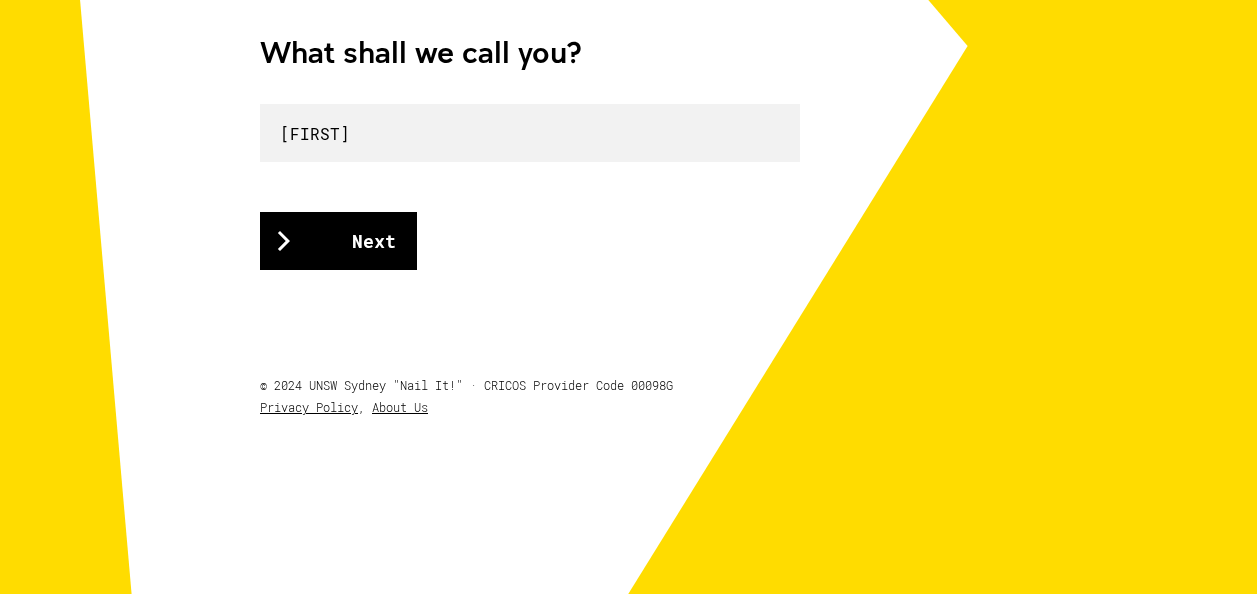 click on "Next" at bounding box center (338, 241) 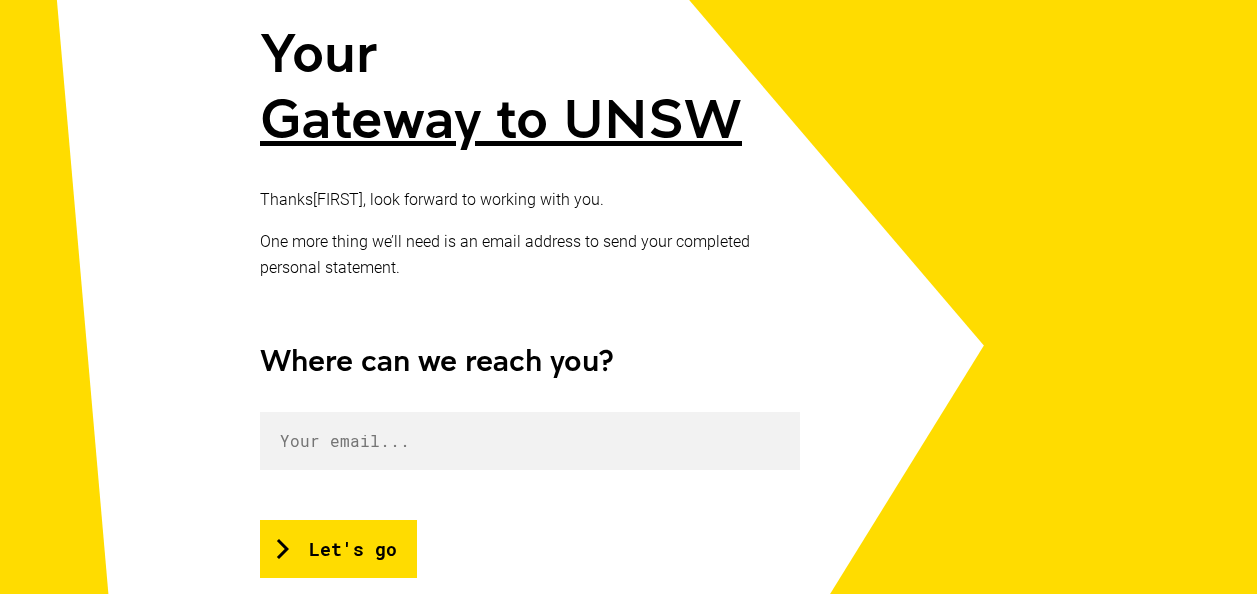 scroll, scrollTop: 330, scrollLeft: 0, axis: vertical 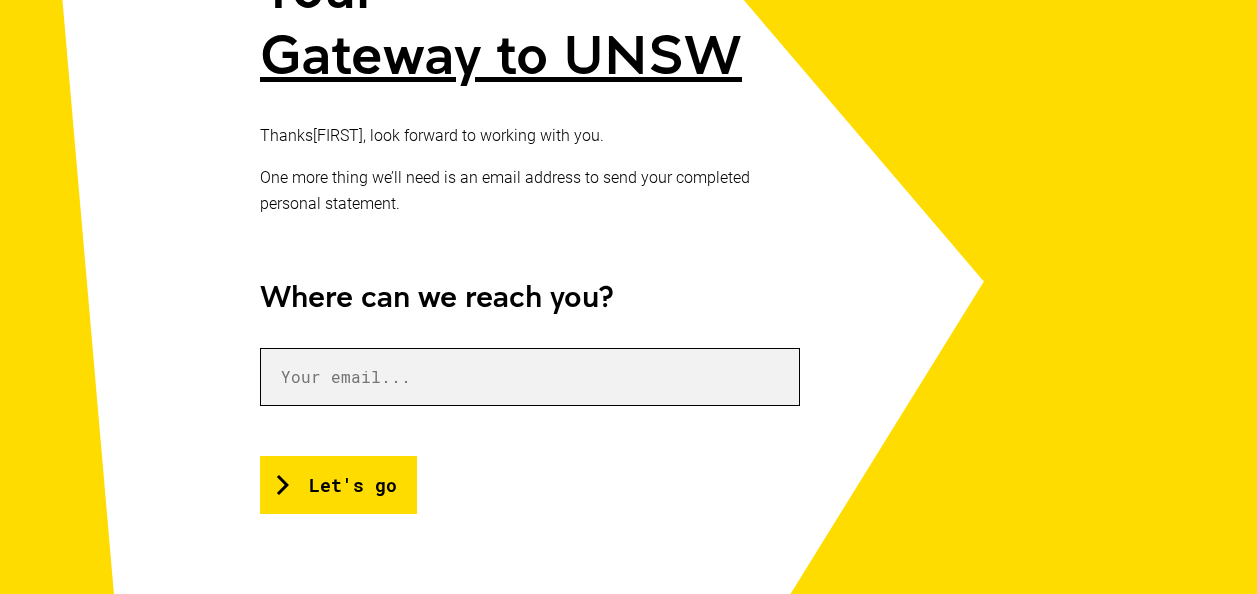 click at bounding box center (530, 377) 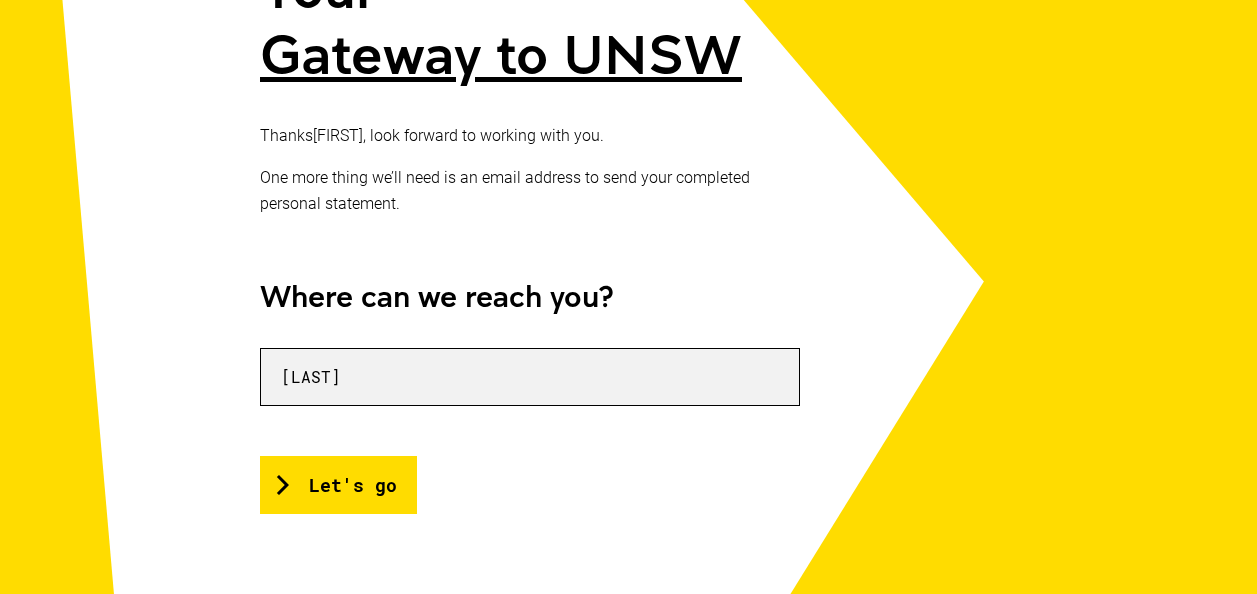 type on "[FIRST]@[DOMAIN]" 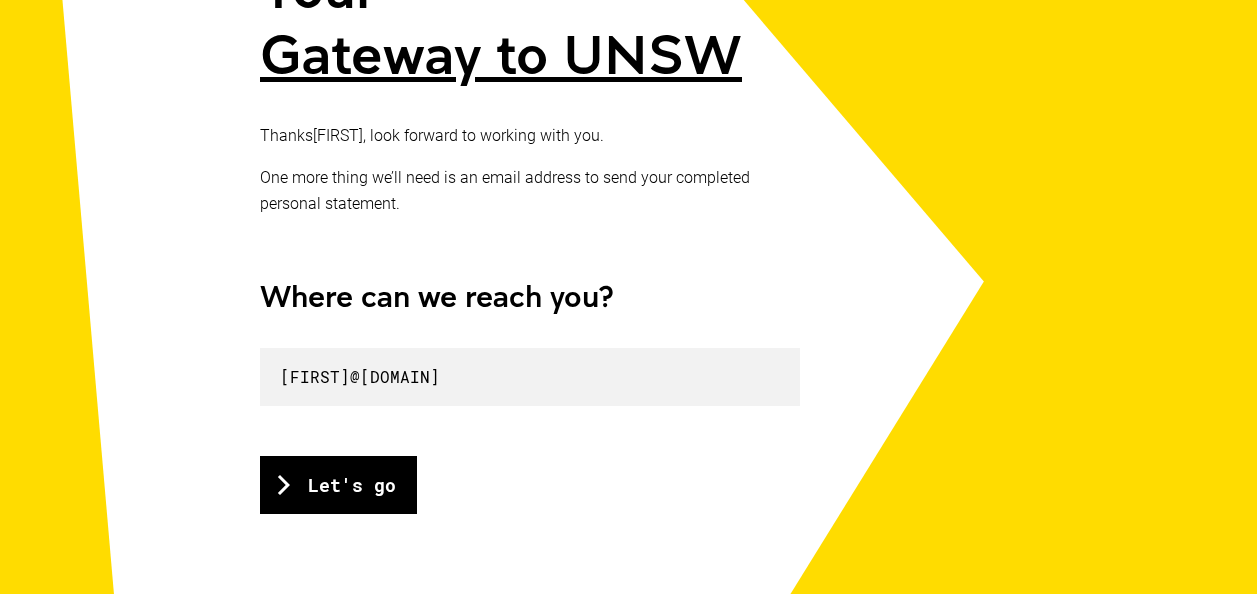 click on "Let's go" at bounding box center (338, 485) 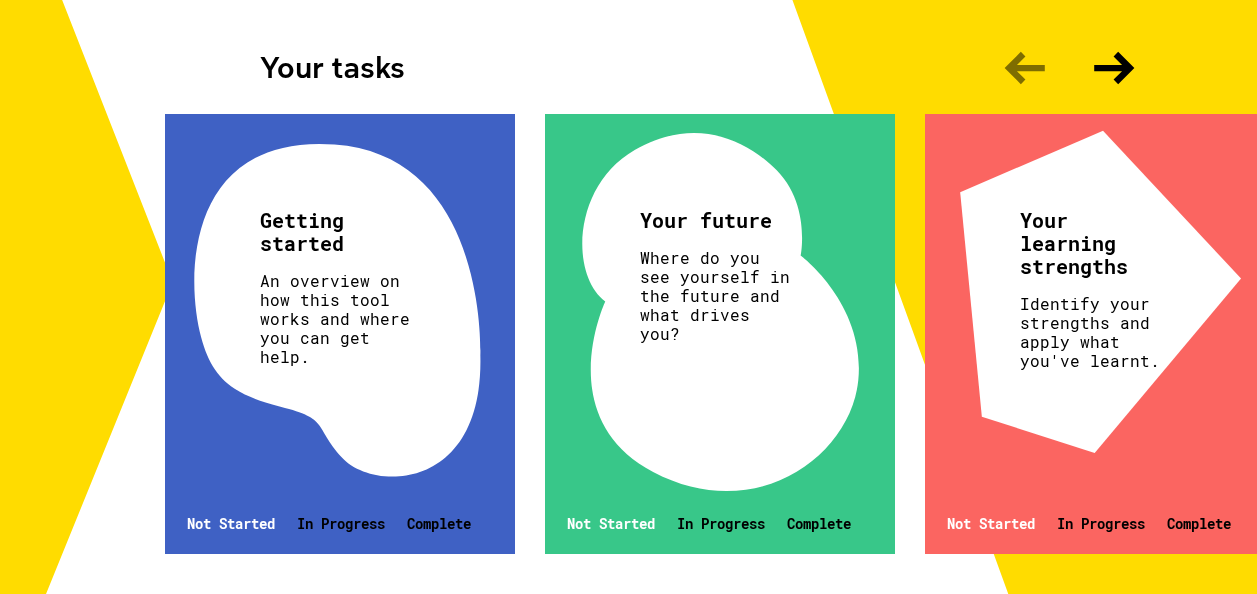 scroll, scrollTop: 628, scrollLeft: 0, axis: vertical 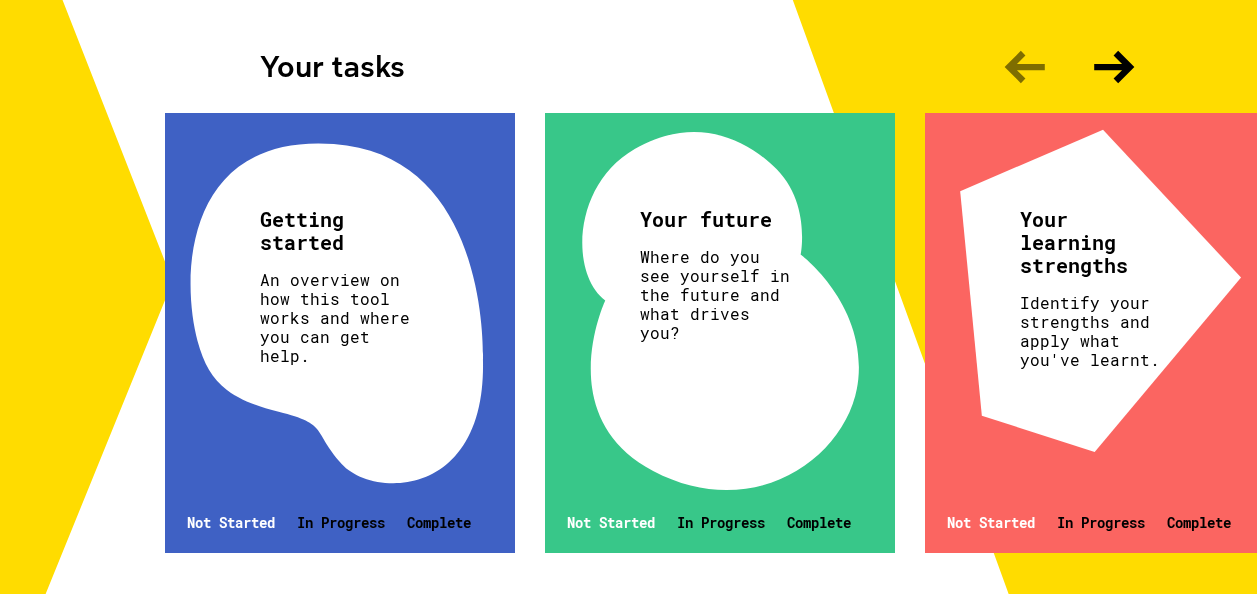click on "Getting started An overview on how this tool works and where you can get help. Not Started In Progress Complete" at bounding box center (340, 333) 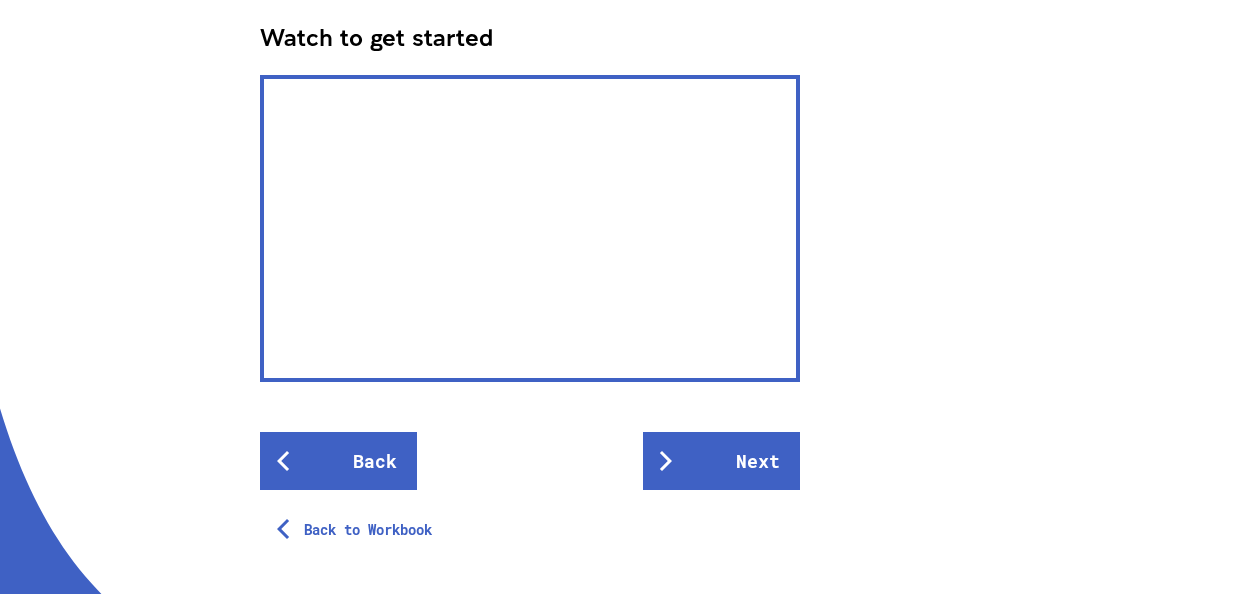 scroll, scrollTop: 619, scrollLeft: 0, axis: vertical 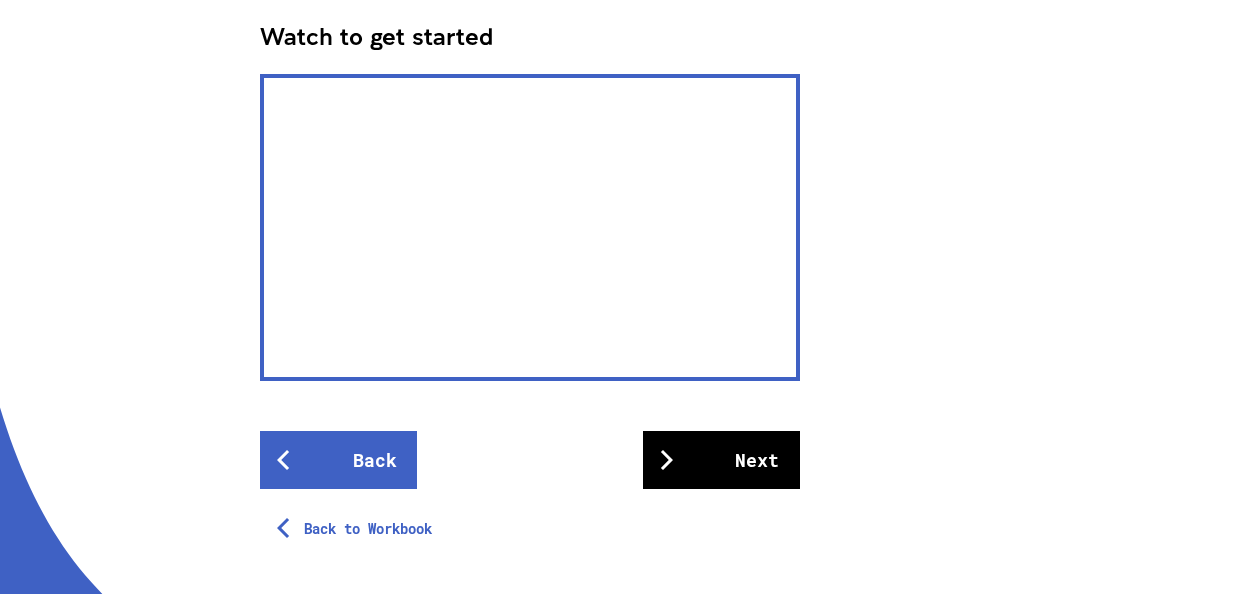 click on "Next" at bounding box center [721, 460] 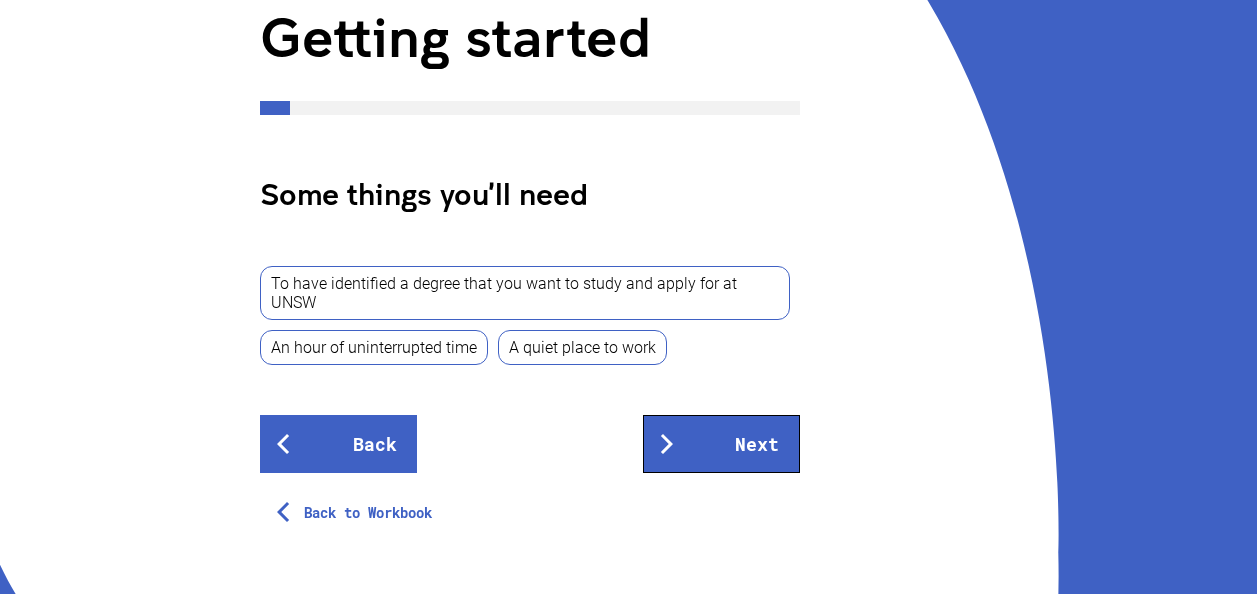 scroll, scrollTop: 282, scrollLeft: 0, axis: vertical 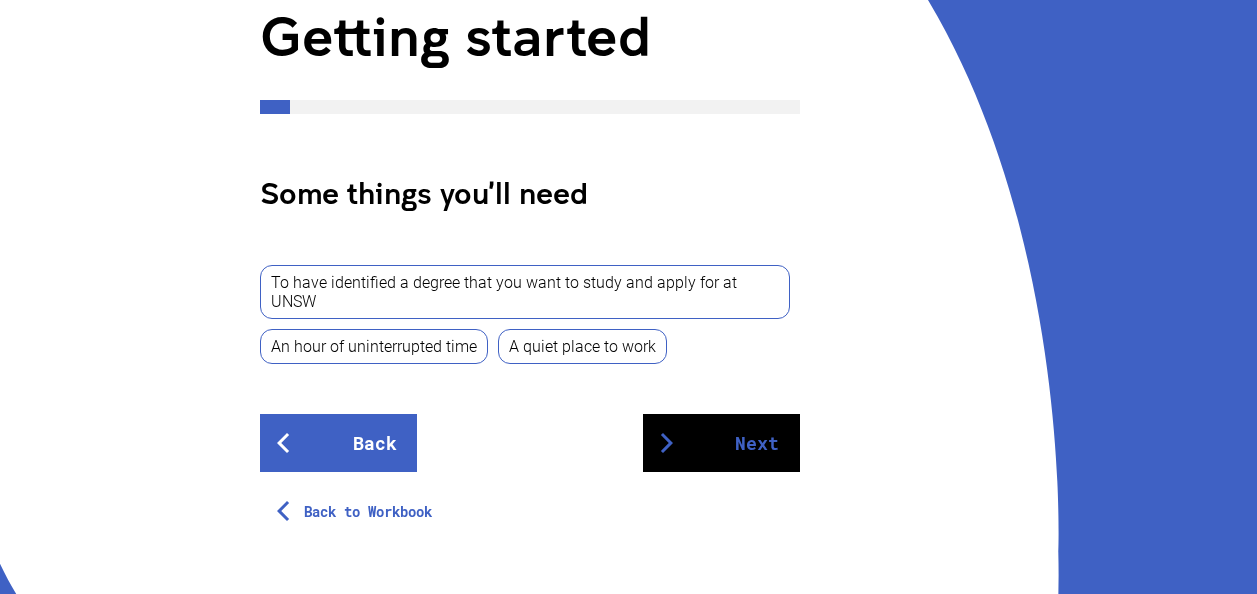 click on "Next" at bounding box center [721, 443] 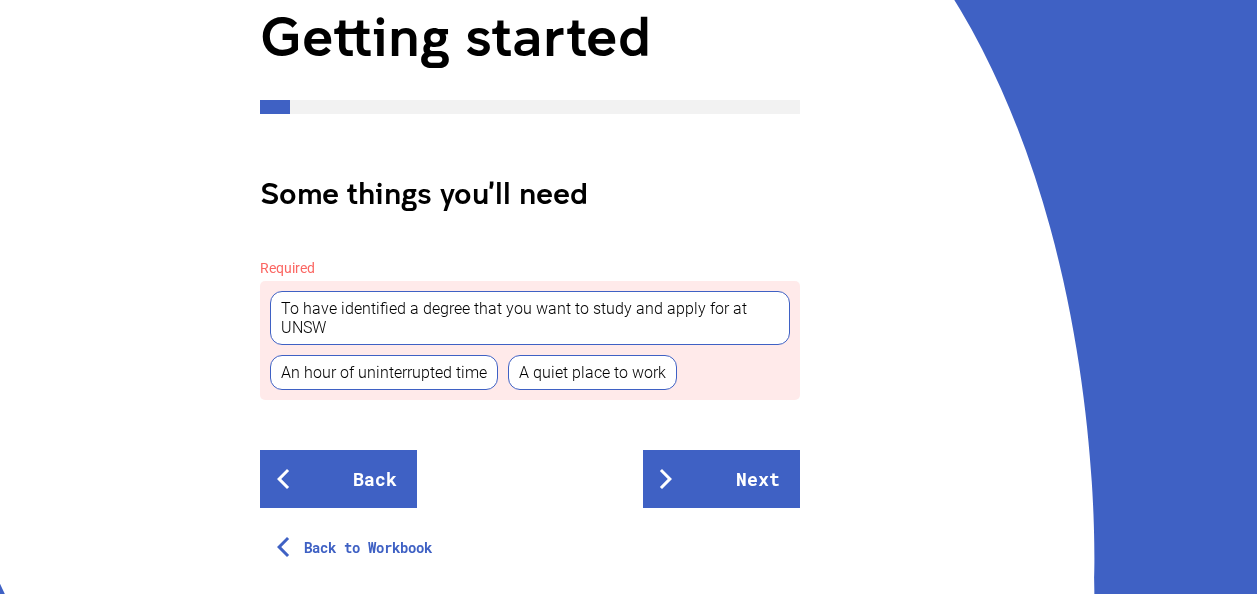 click on "To have identified a degree that you want to study and apply for at UNSW" at bounding box center (530, 318) 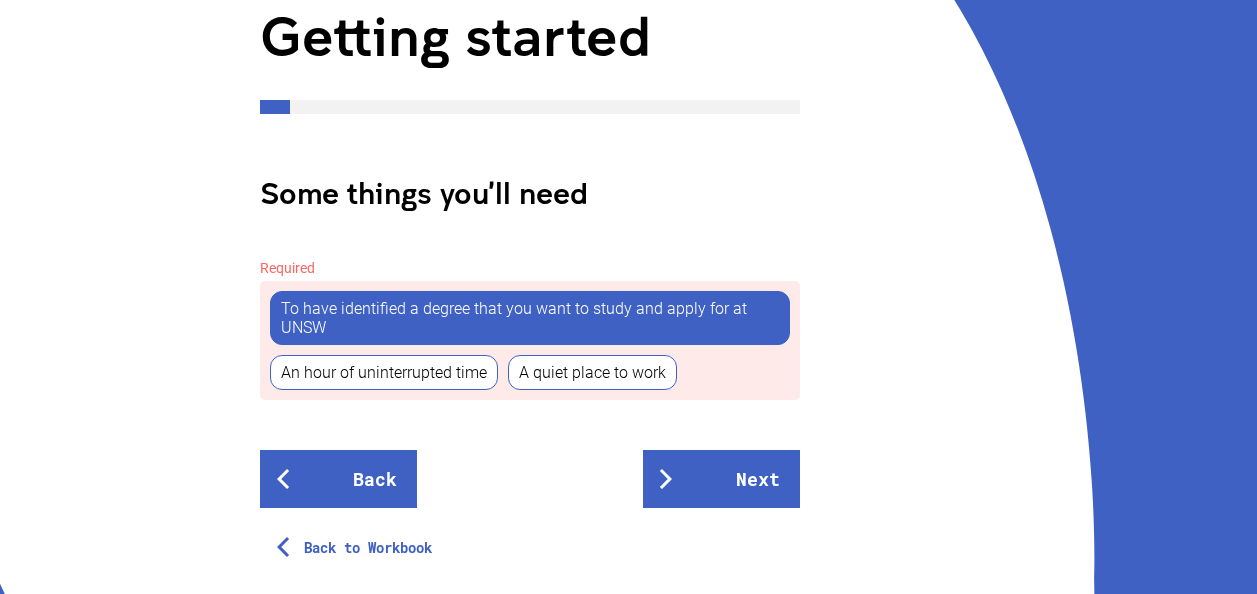 click on "An hour of uninterrupted time" at bounding box center (384, 372) 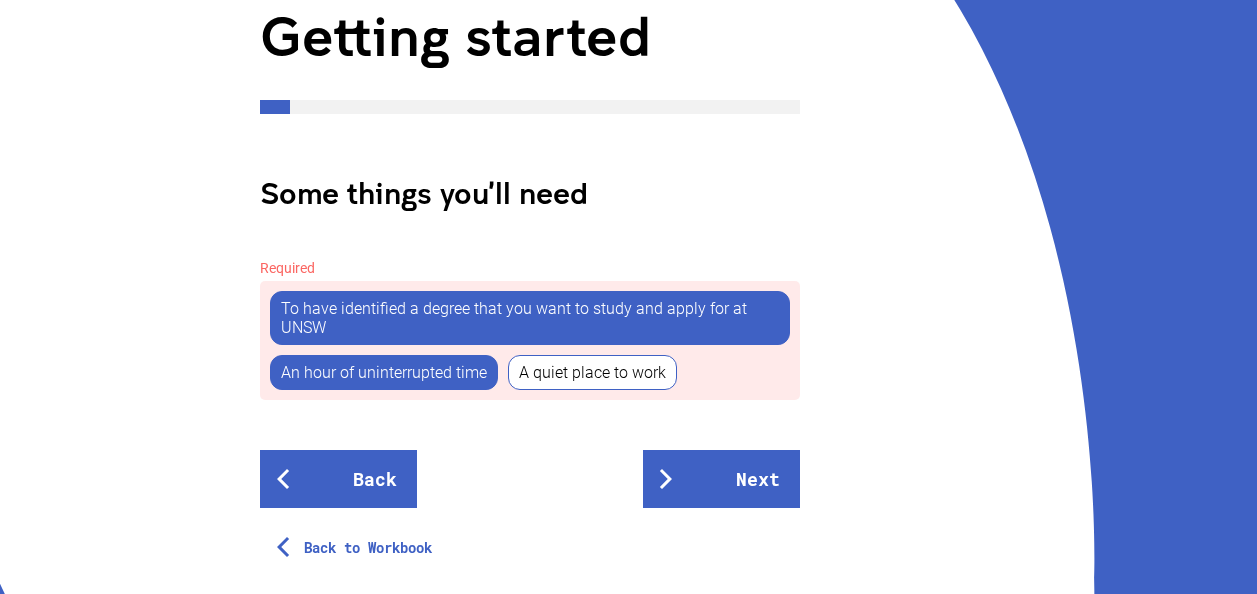 click on "A quiet place to work" at bounding box center [592, 372] 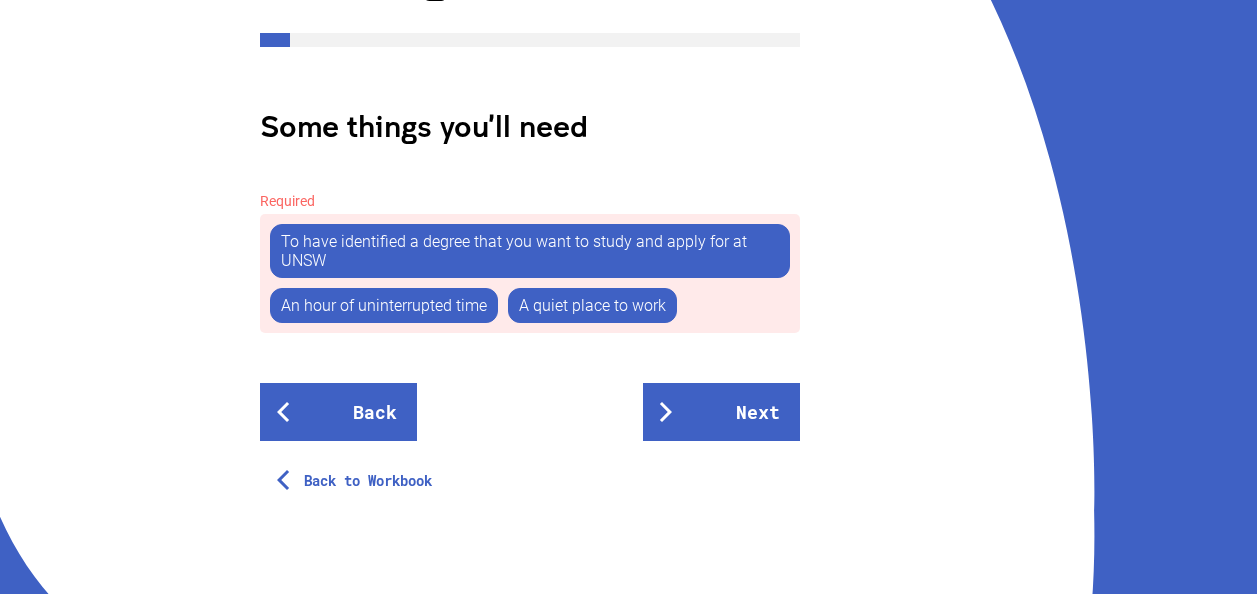 scroll, scrollTop: 353, scrollLeft: 0, axis: vertical 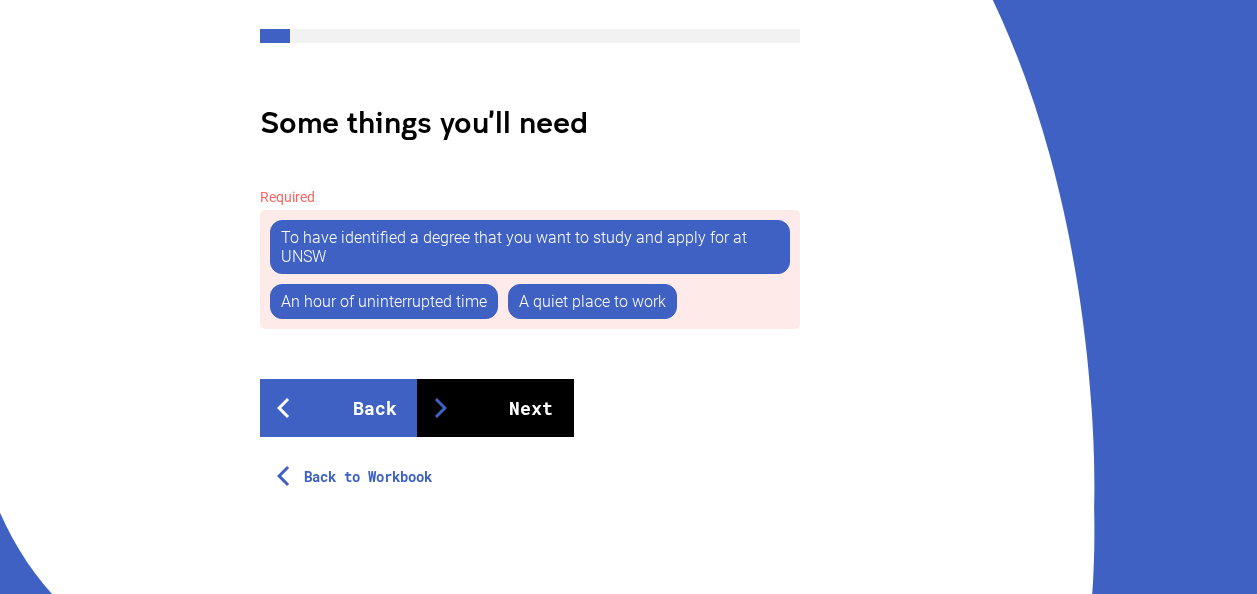 click on "Next" at bounding box center [495, 408] 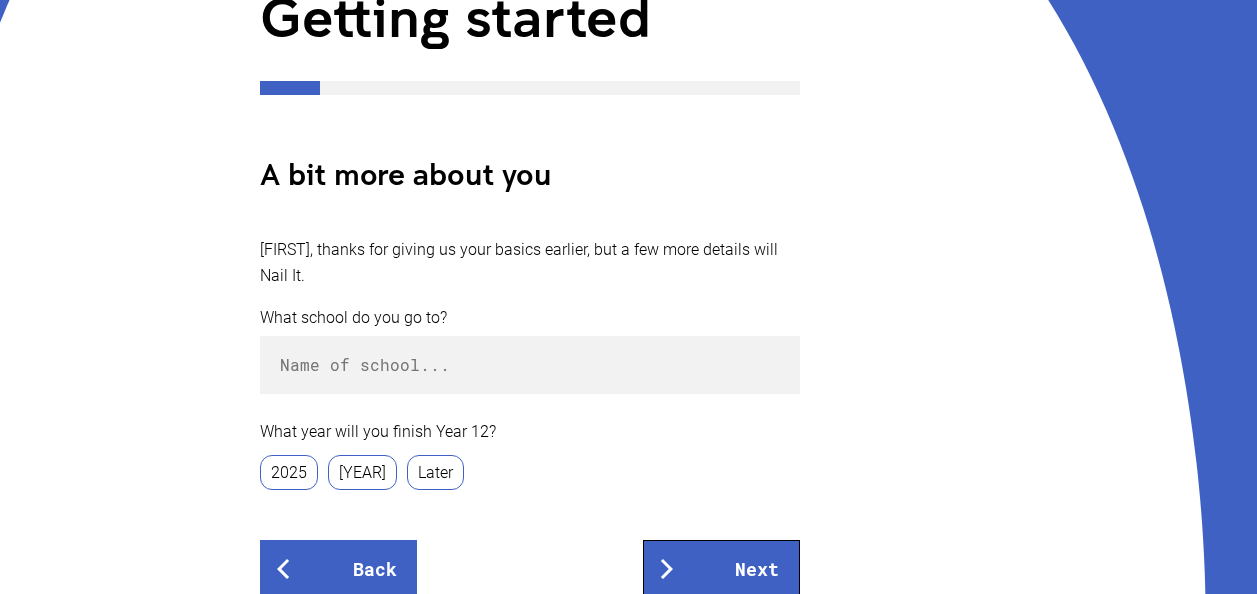 scroll, scrollTop: 302, scrollLeft: 0, axis: vertical 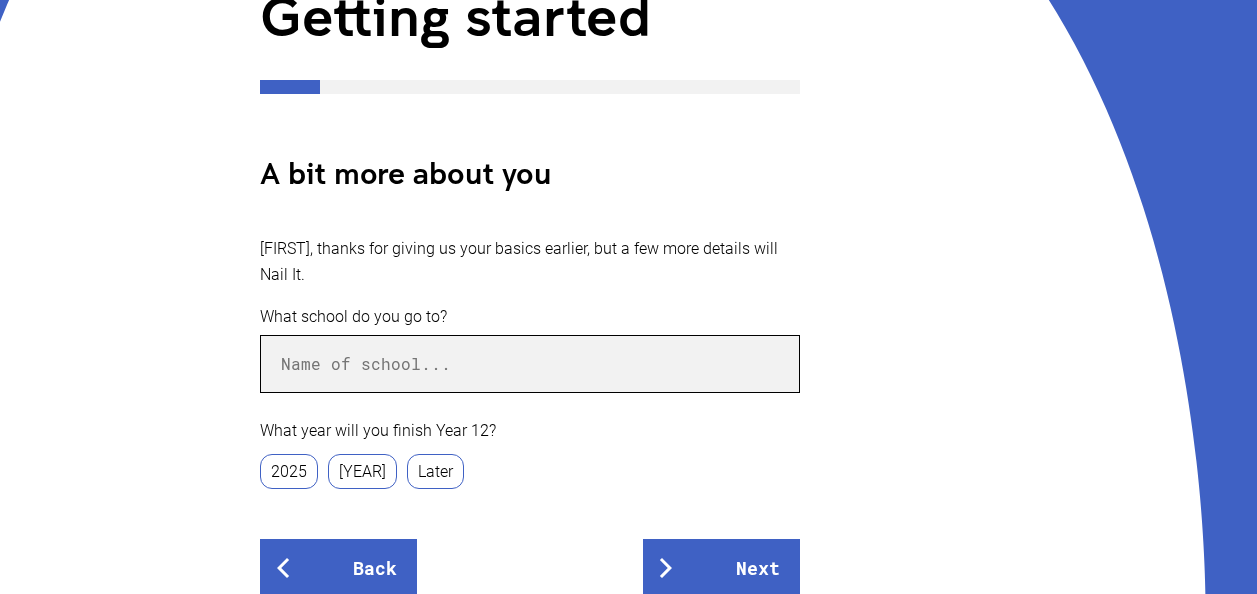 click at bounding box center (530, 364) 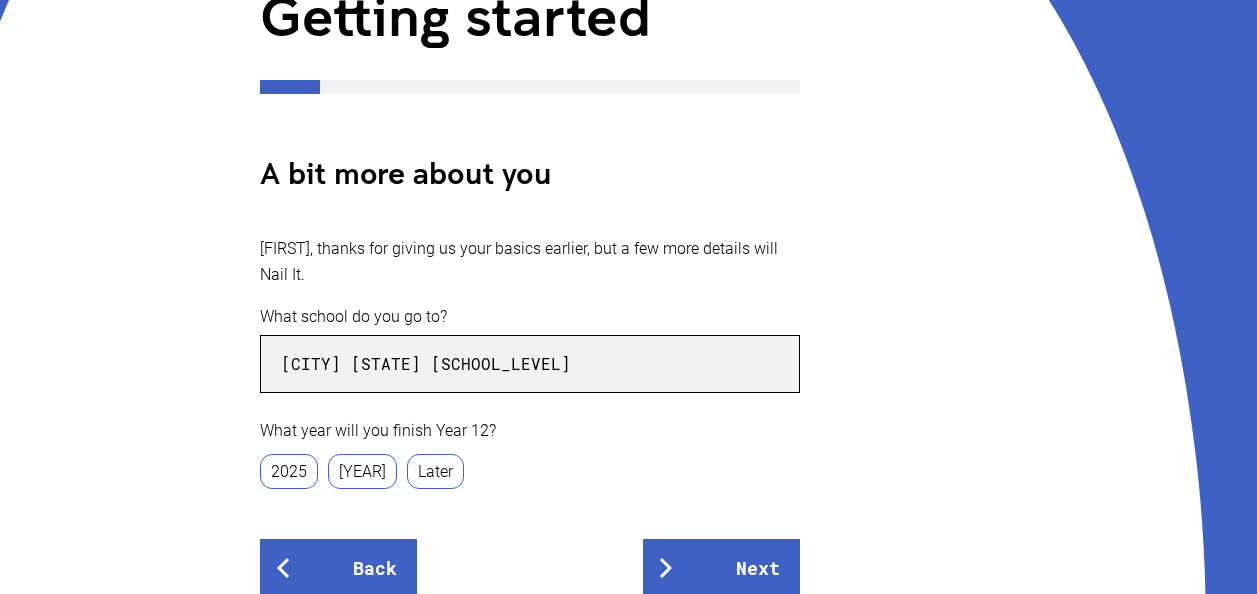 type on "[CITY] [STATE] [SCHOOL_LEVEL]" 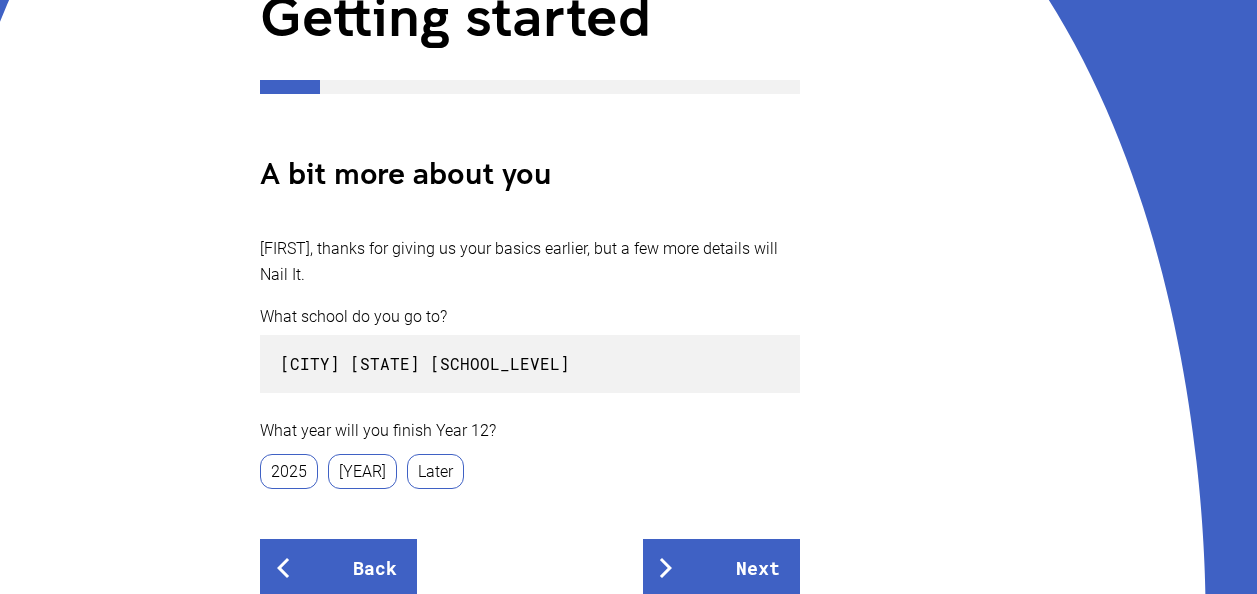 click on "2025" at bounding box center [289, 471] 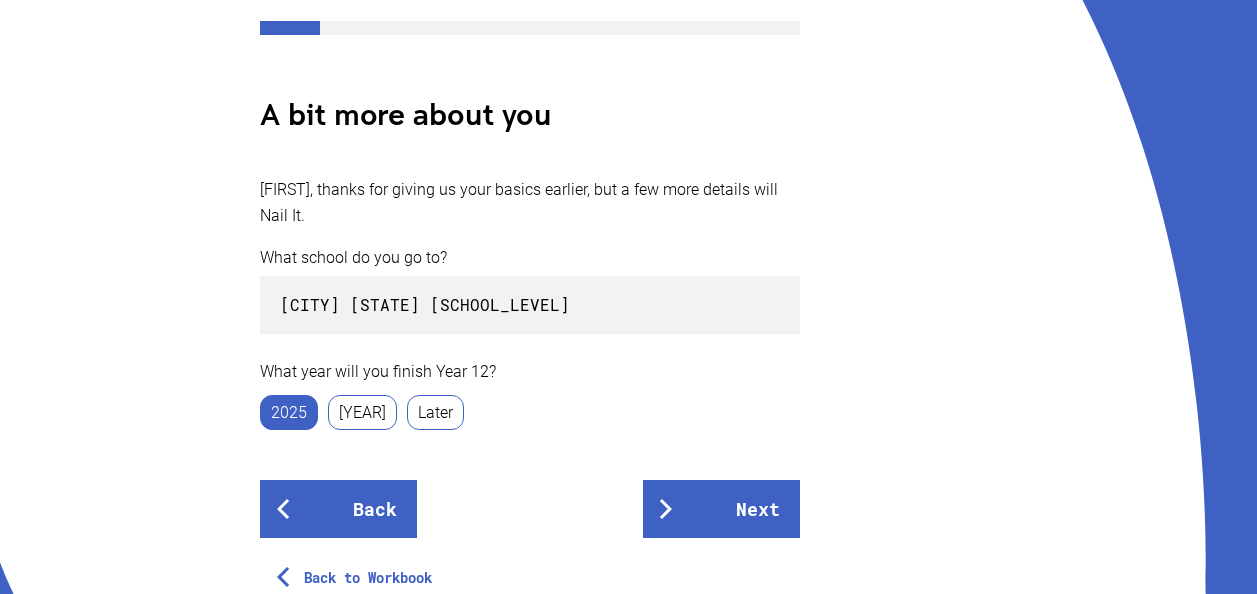 scroll, scrollTop: 362, scrollLeft: 0, axis: vertical 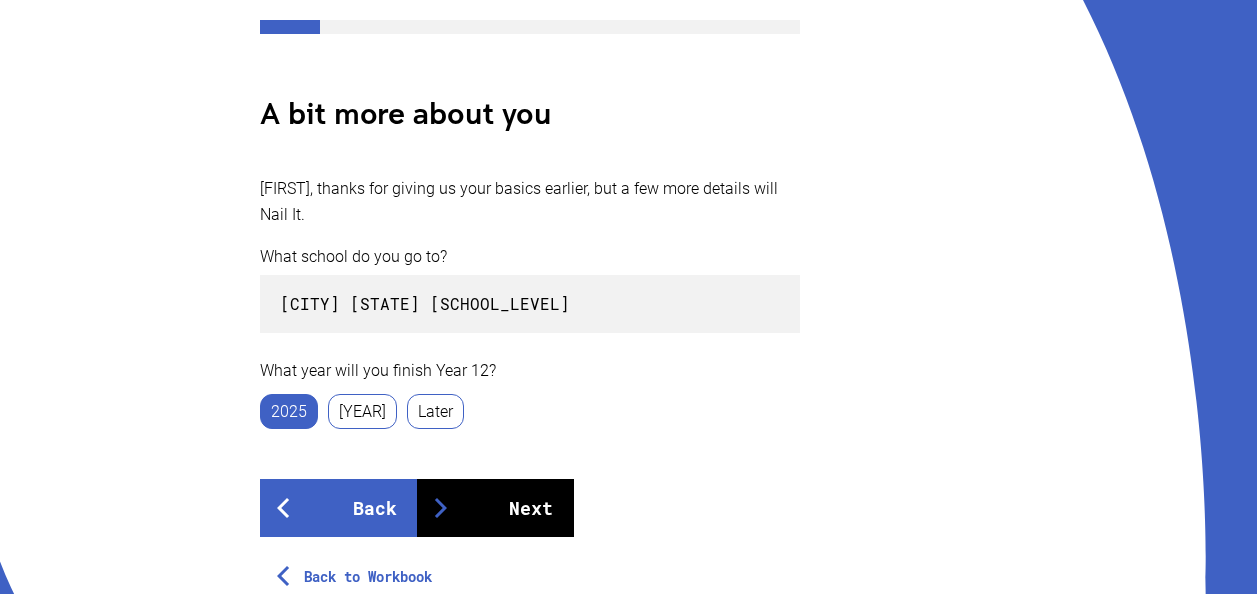 click on "Next" at bounding box center [495, 508] 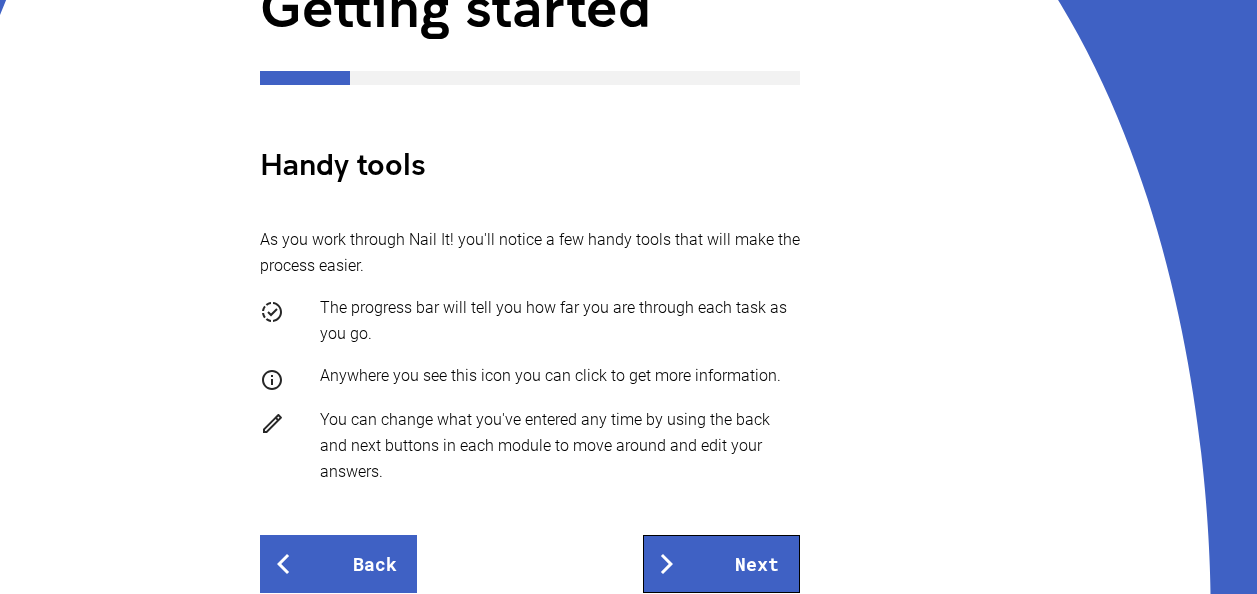 scroll, scrollTop: 312, scrollLeft: 0, axis: vertical 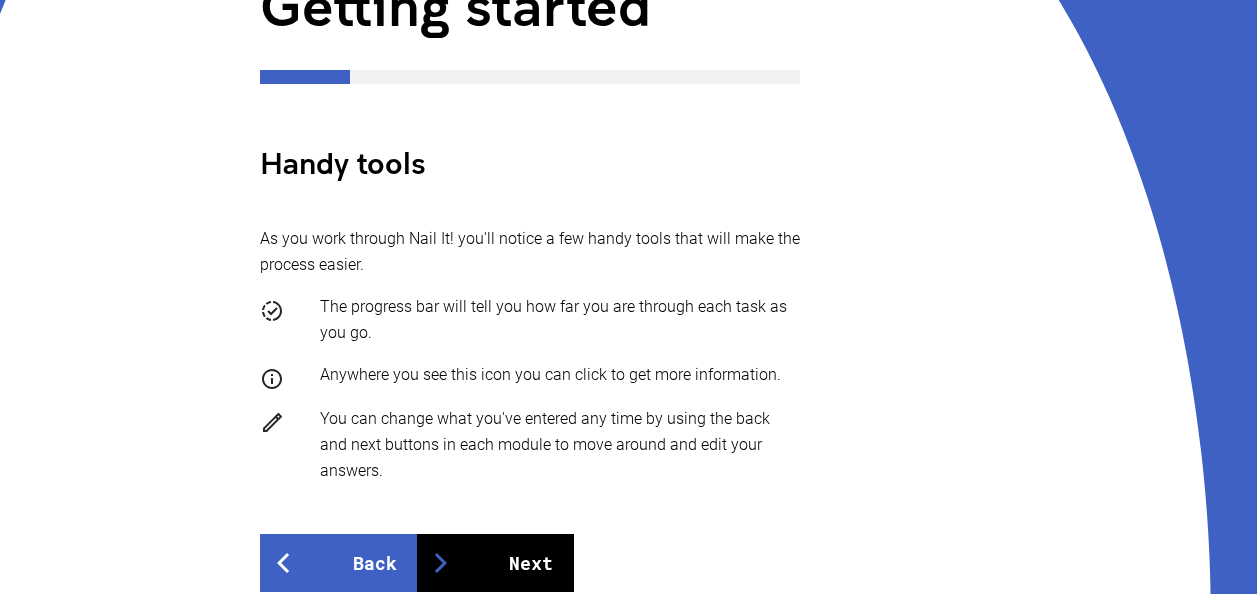 click on "Next" at bounding box center (495, 563) 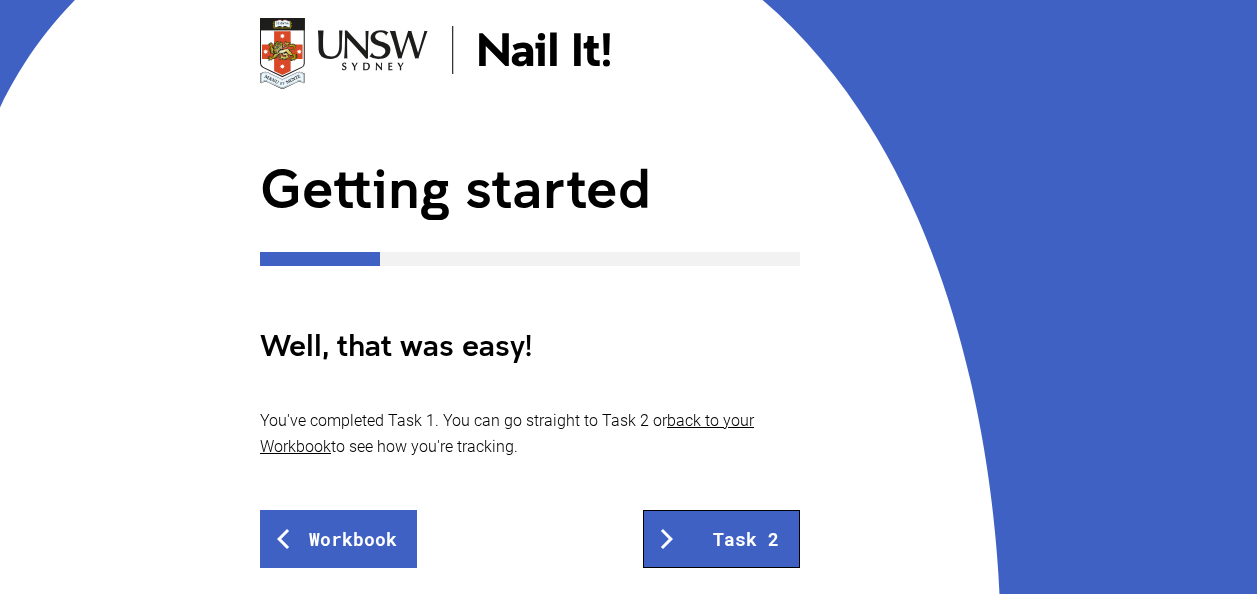 scroll, scrollTop: 131, scrollLeft: 0, axis: vertical 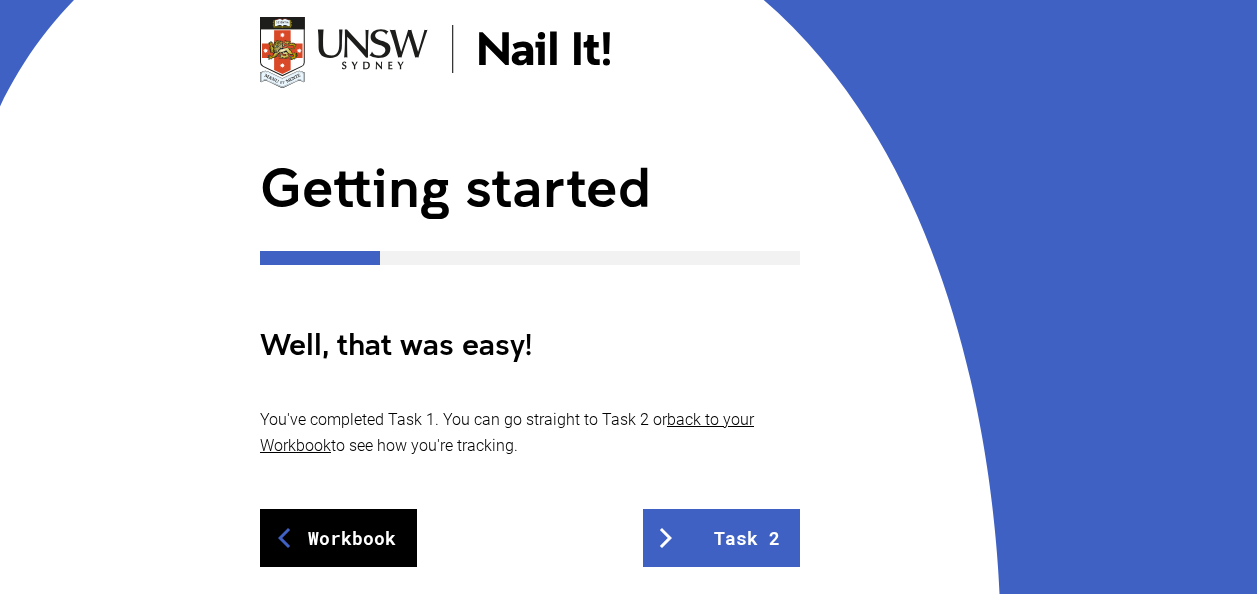 click on "Workbook" at bounding box center [338, 538] 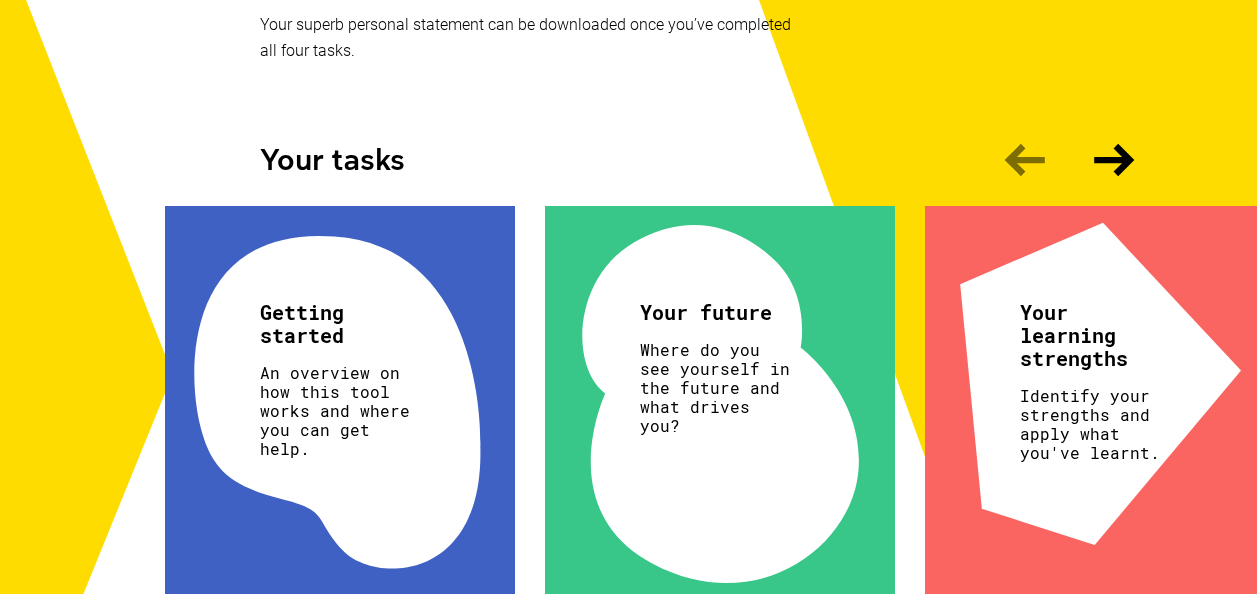 scroll, scrollTop: 538, scrollLeft: 0, axis: vertical 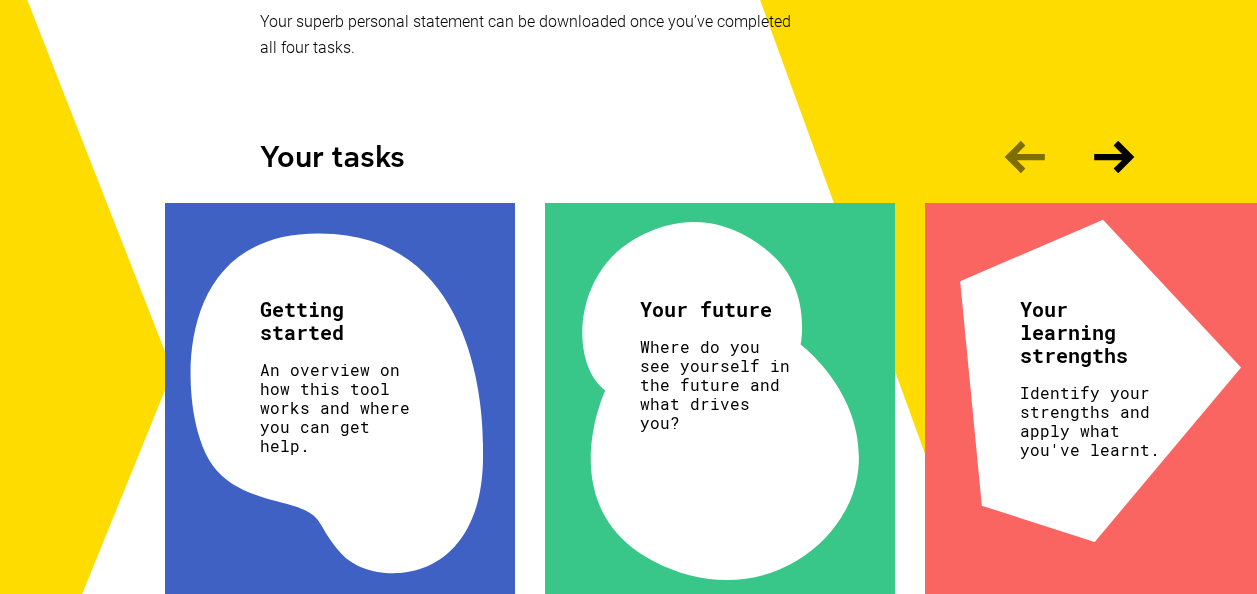 click on "An overview on how this tool works and where you can get help." at bounding box center [337, 407] 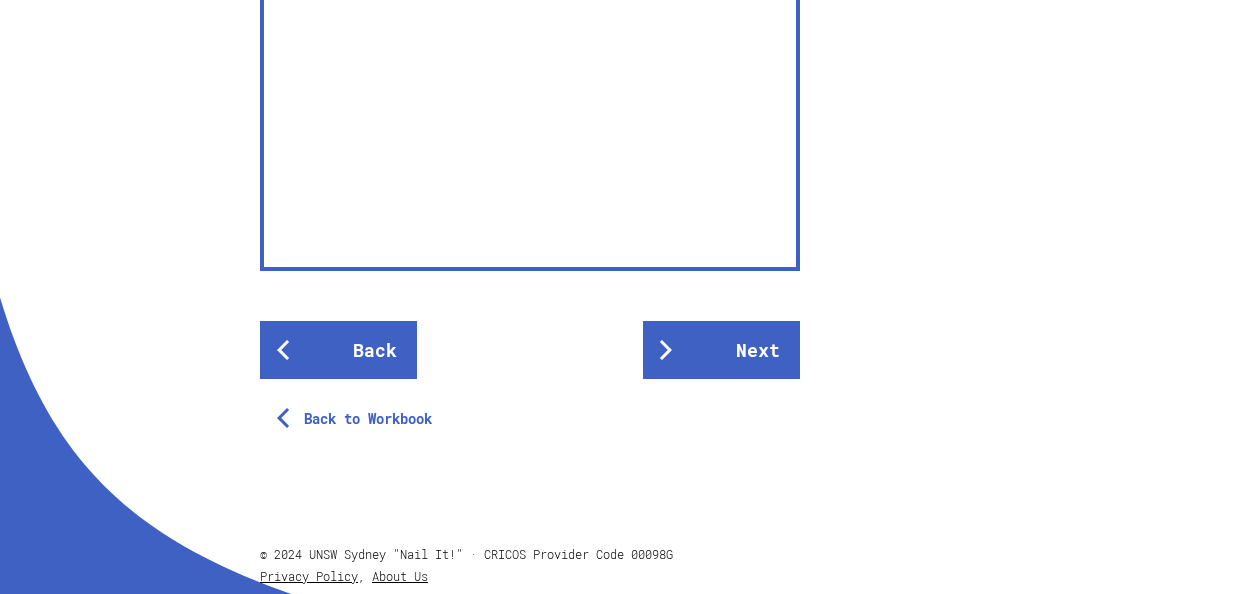 scroll, scrollTop: 765, scrollLeft: 0, axis: vertical 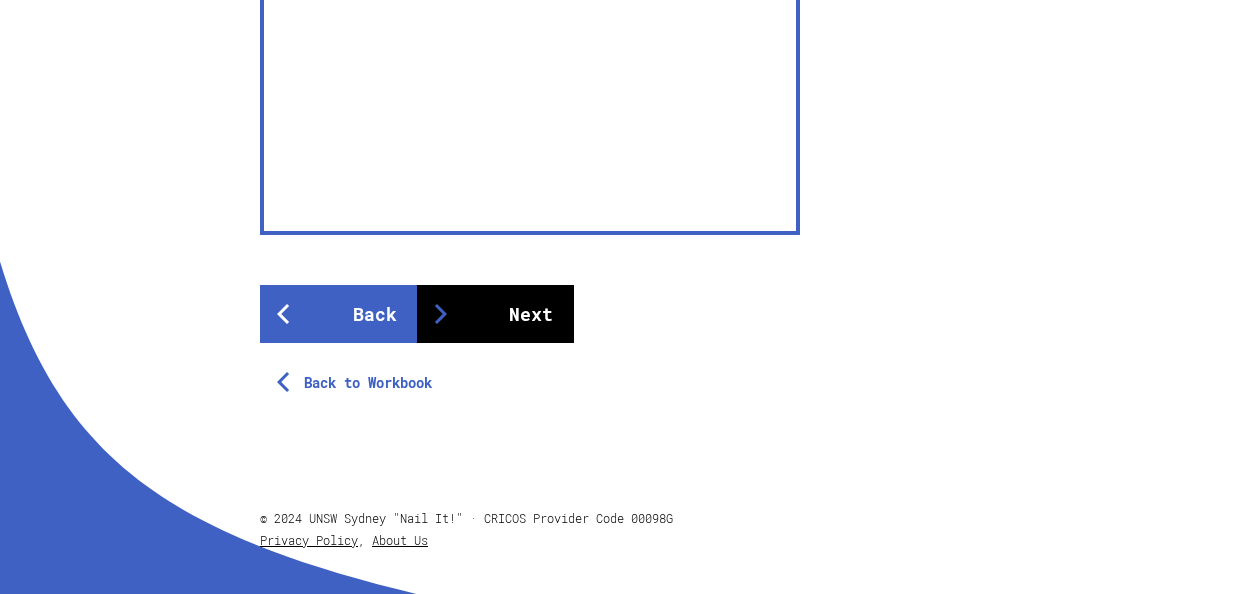 click on "Next" at bounding box center (495, 314) 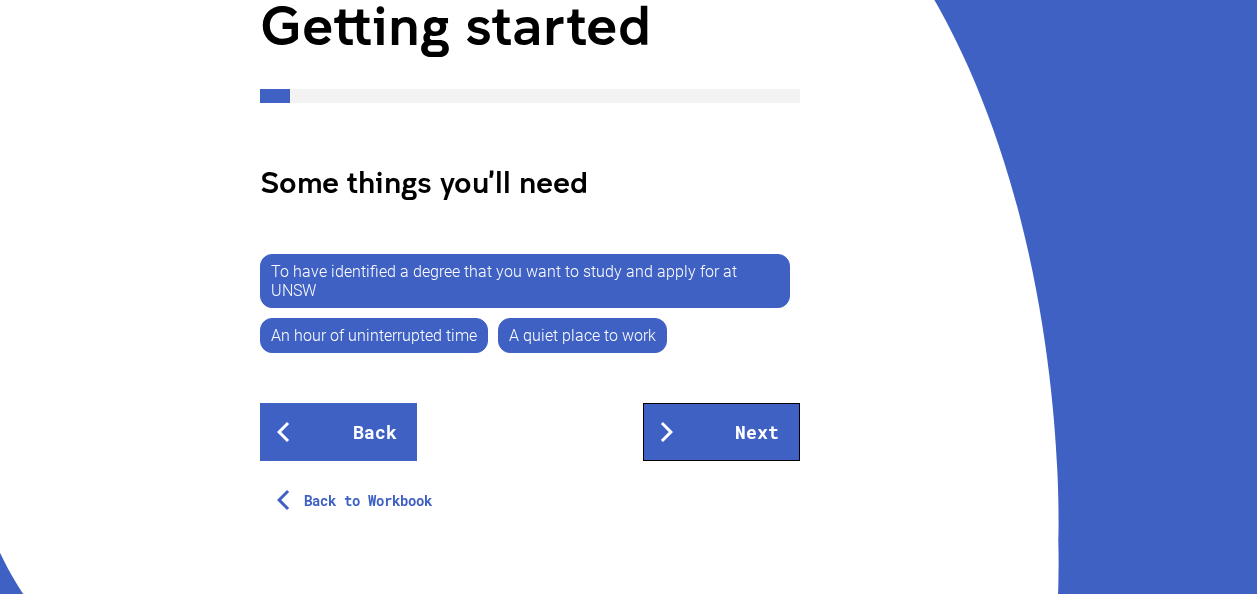 scroll, scrollTop: 294, scrollLeft: 0, axis: vertical 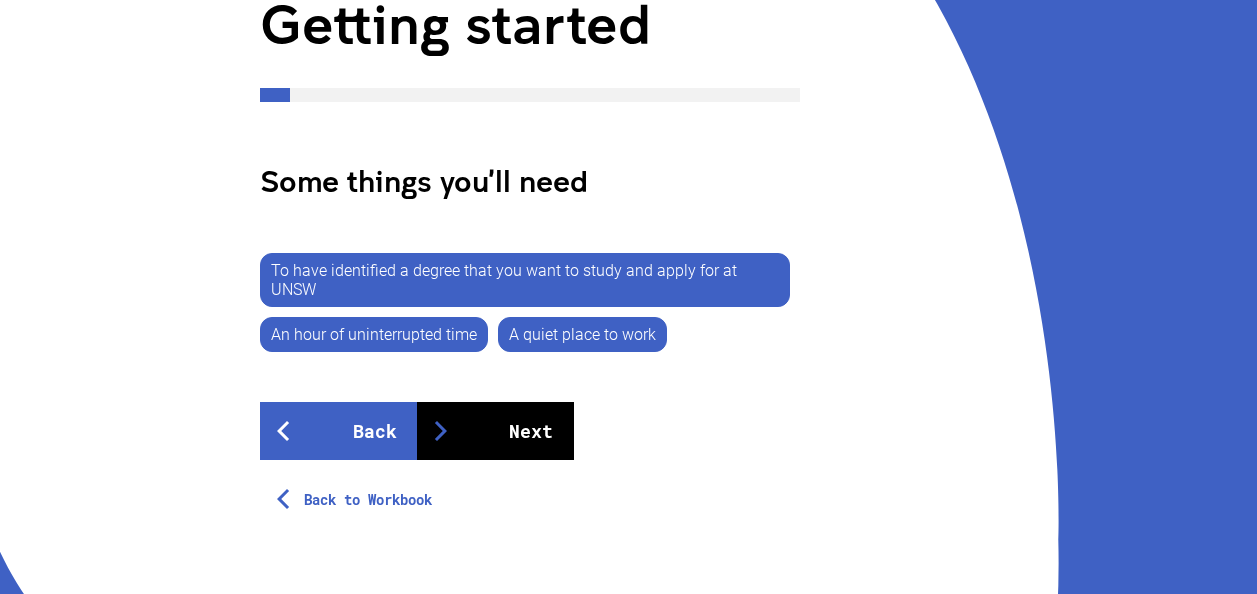 click on "Next" at bounding box center (495, 431) 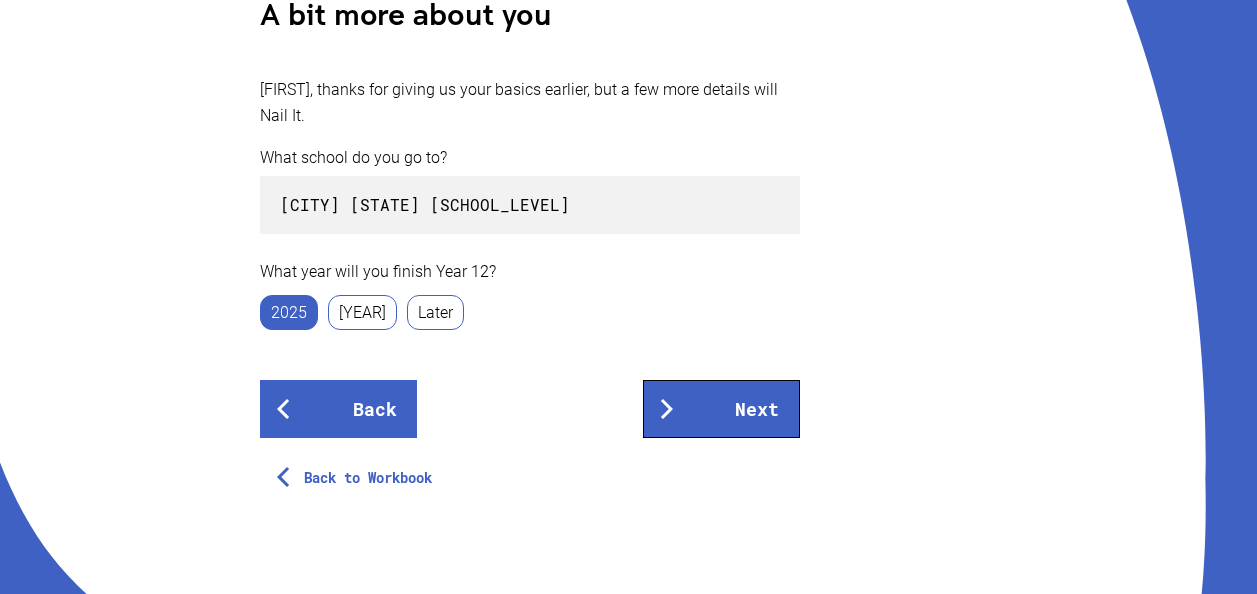 scroll, scrollTop: 462, scrollLeft: 0, axis: vertical 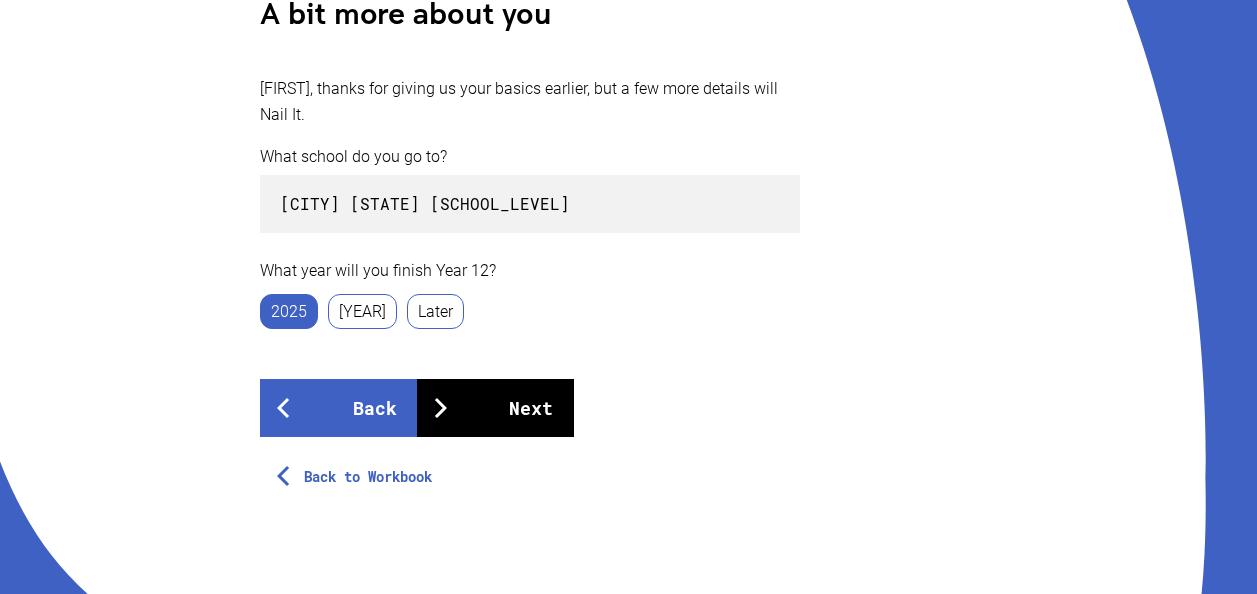 click on "Next" at bounding box center (495, 408) 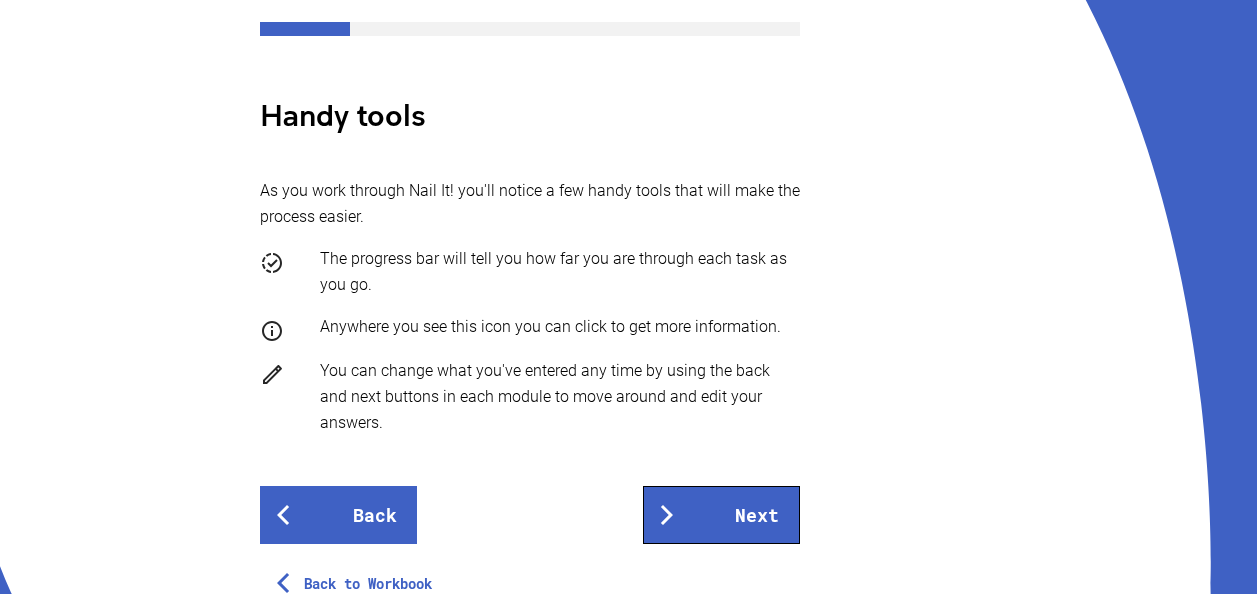 scroll, scrollTop: 361, scrollLeft: 0, axis: vertical 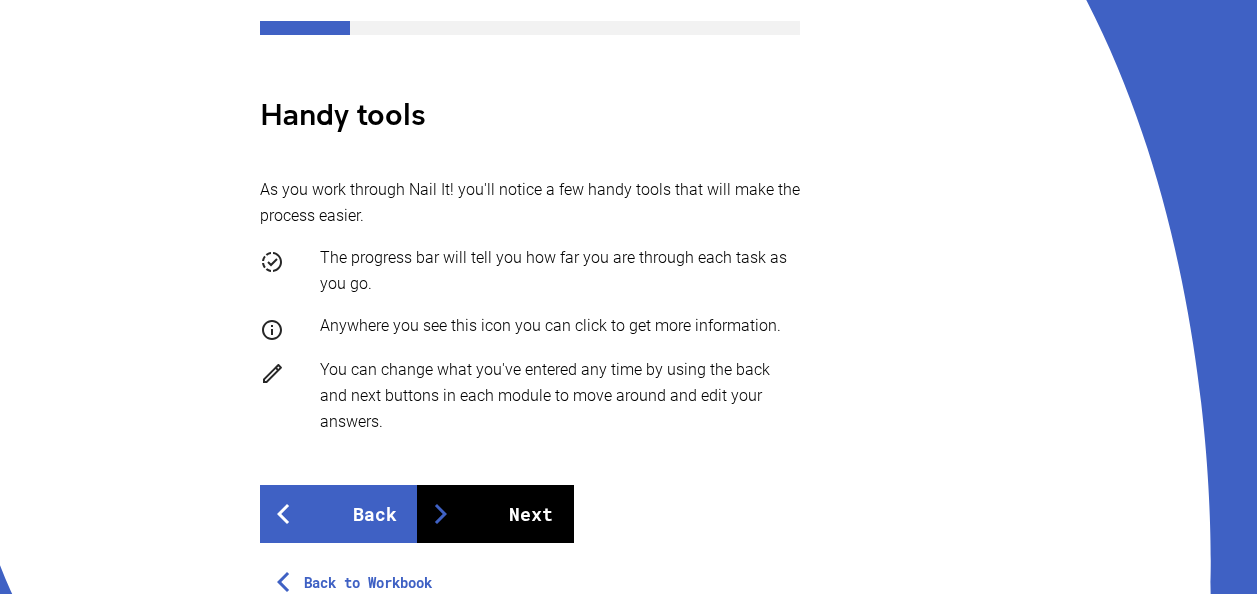 click on "Next" at bounding box center [495, 514] 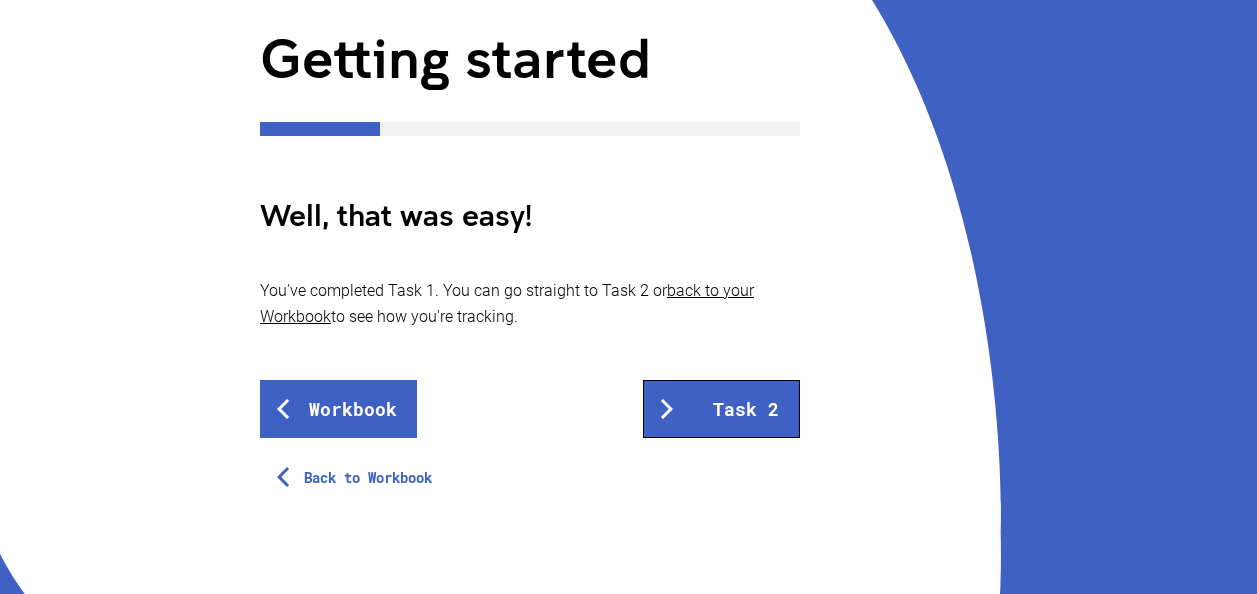 scroll, scrollTop: 261, scrollLeft: 0, axis: vertical 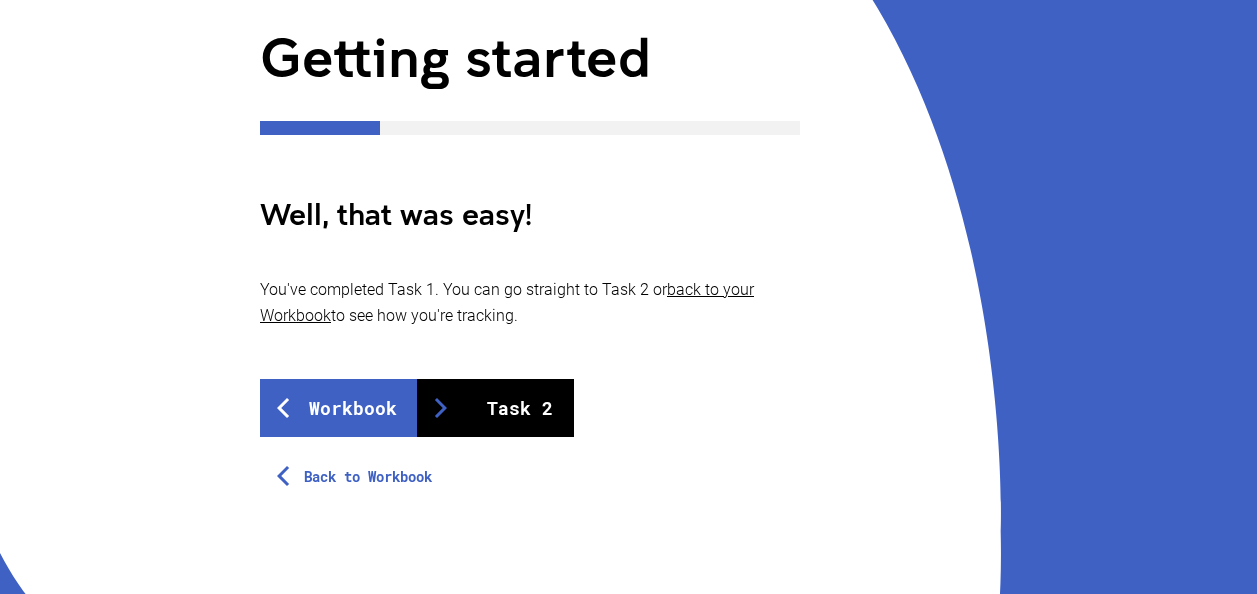 click on "Task 2" at bounding box center [495, 408] 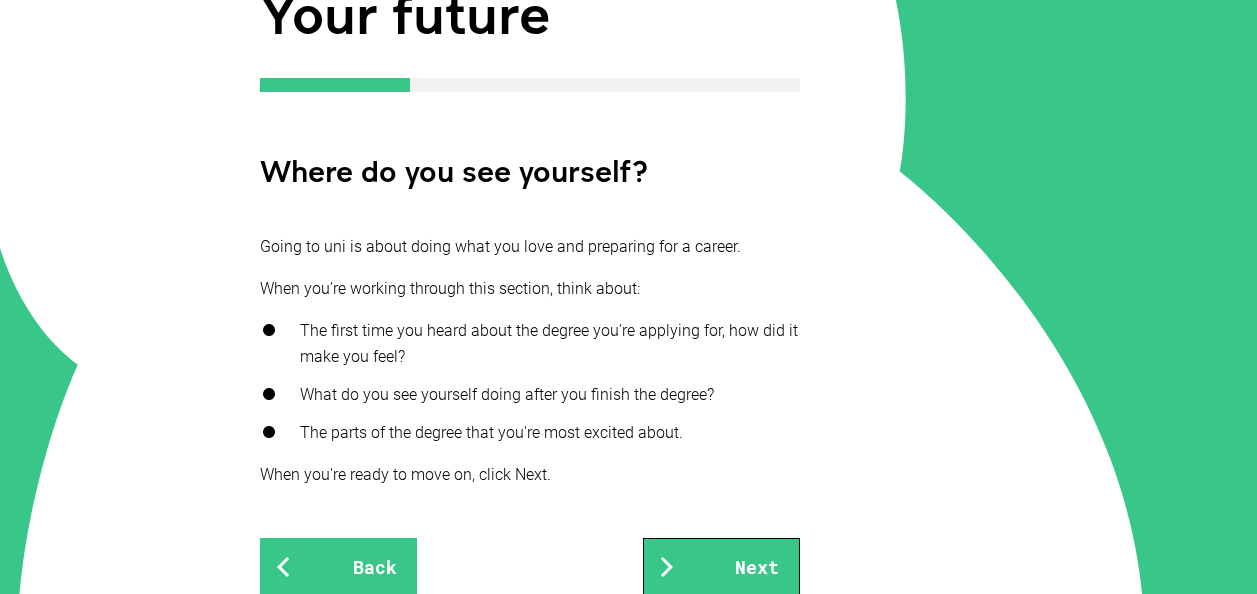 scroll, scrollTop: 344, scrollLeft: 0, axis: vertical 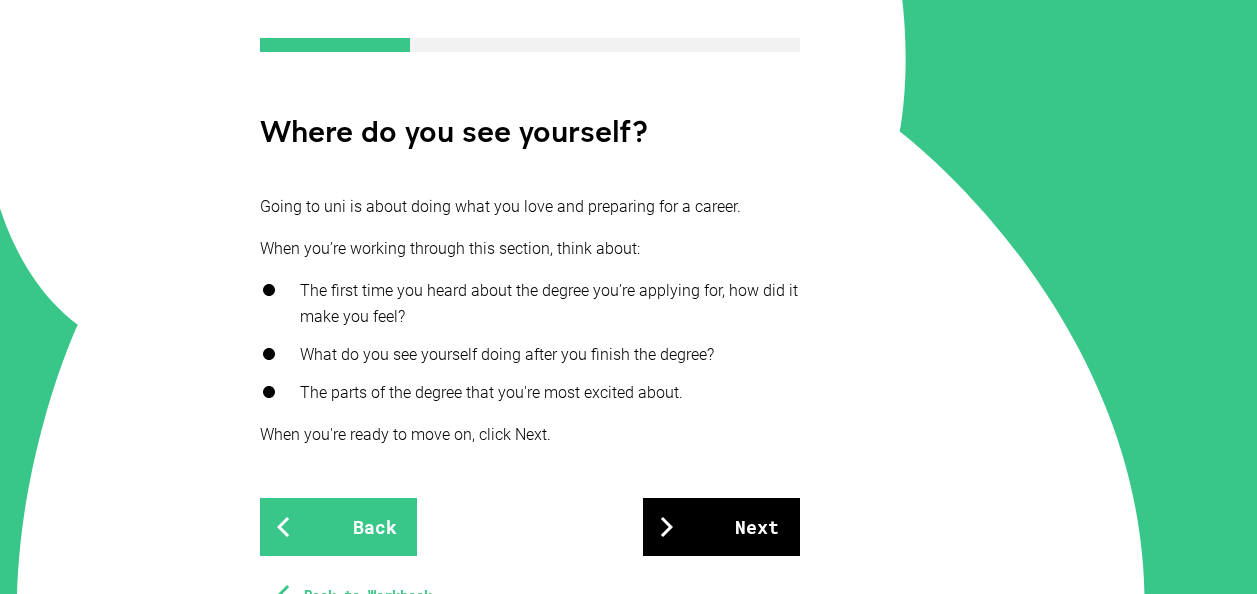 click on "Next" at bounding box center [721, 527] 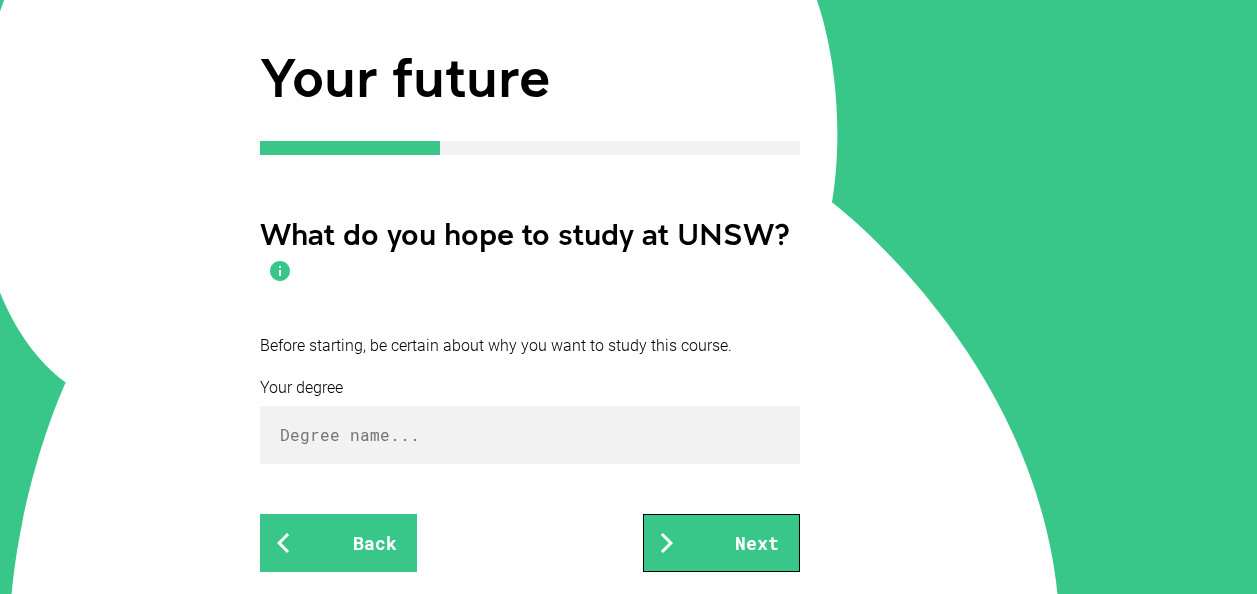 scroll, scrollTop: 242, scrollLeft: 0, axis: vertical 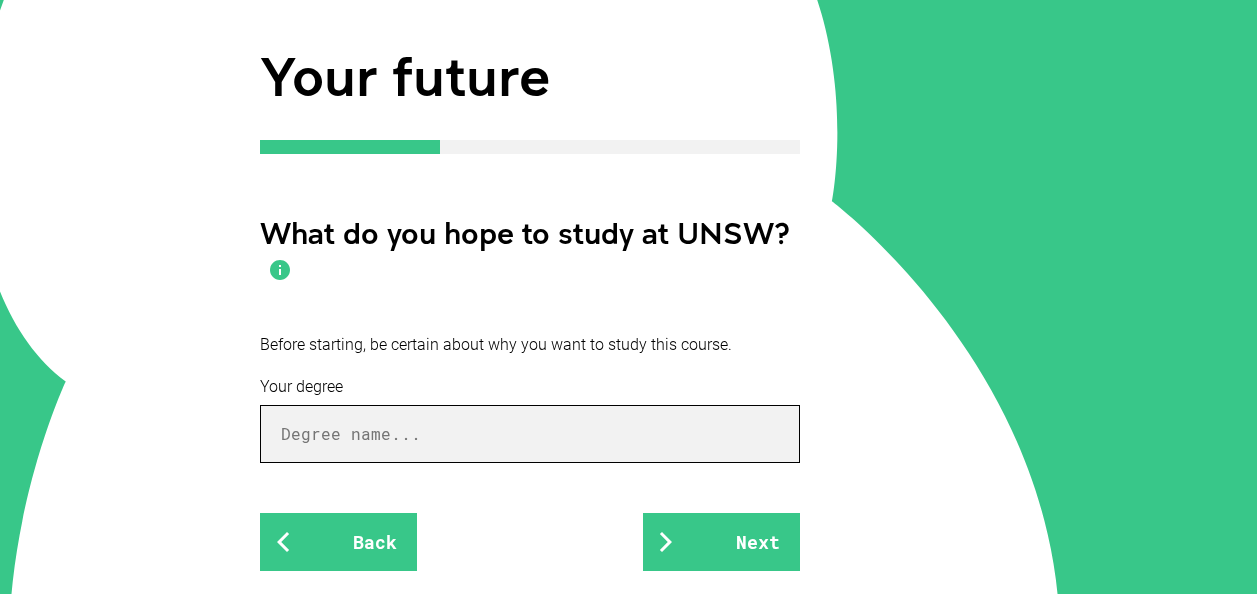 click at bounding box center (530, 434) 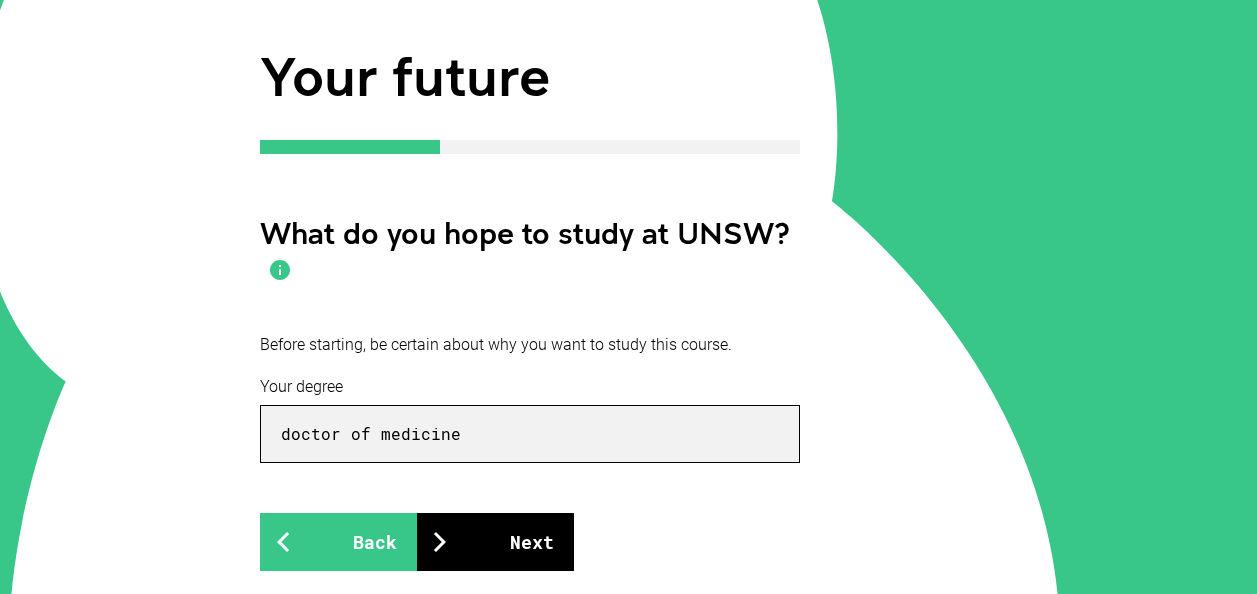 type on "doctor of medicine" 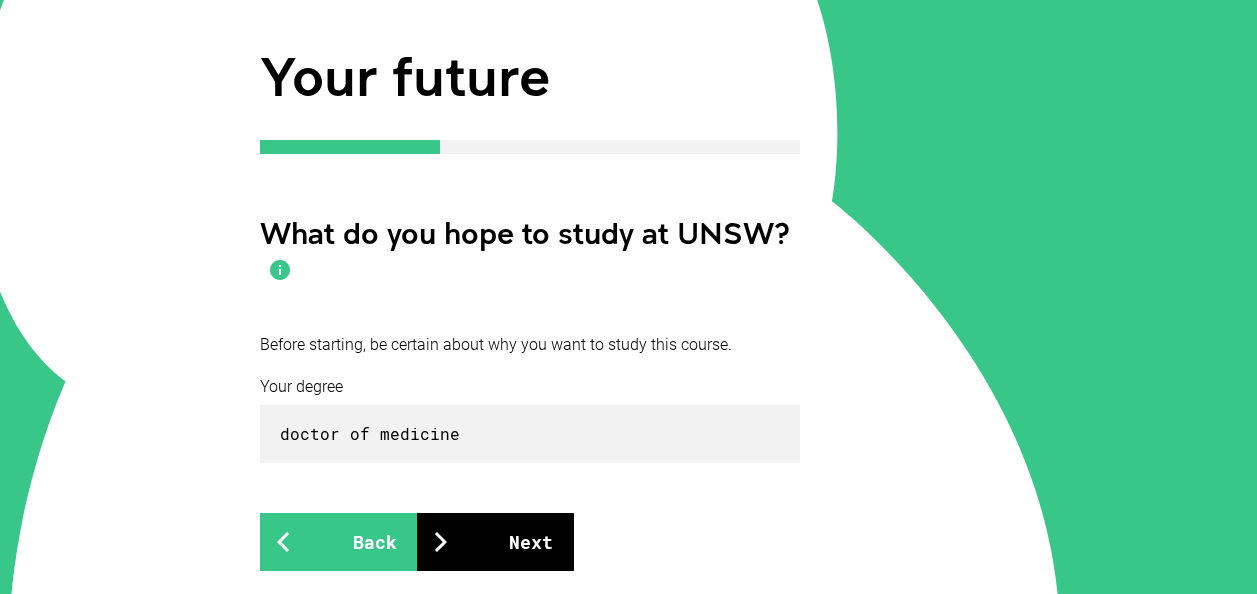 click on "Next" at bounding box center [495, 542] 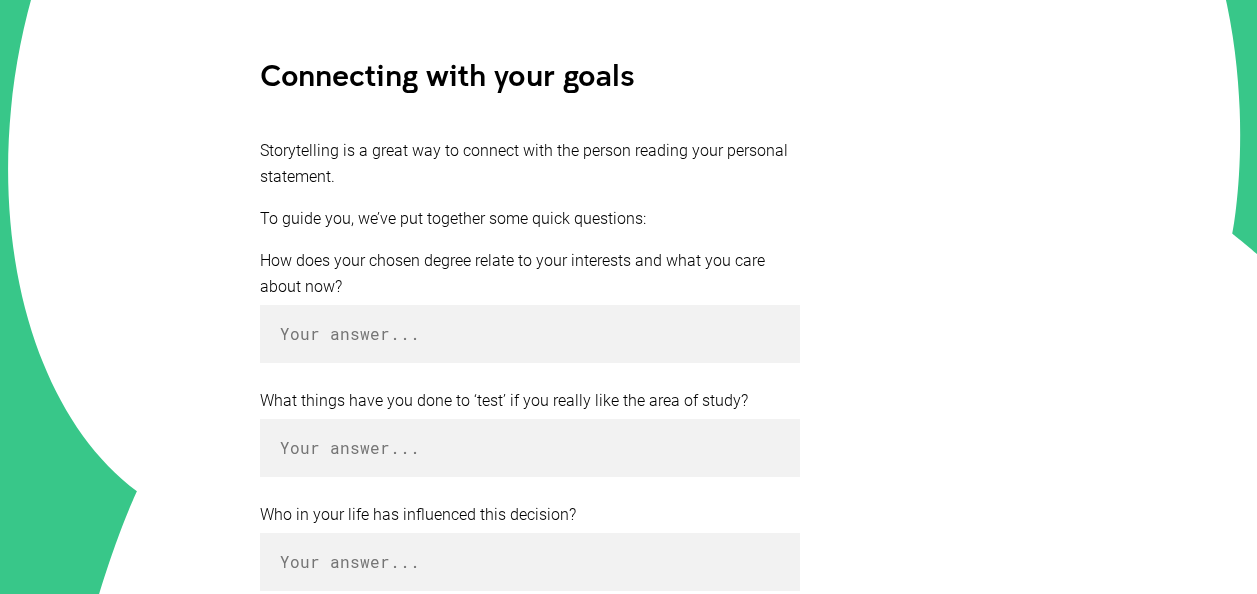 scroll, scrollTop: 404, scrollLeft: 0, axis: vertical 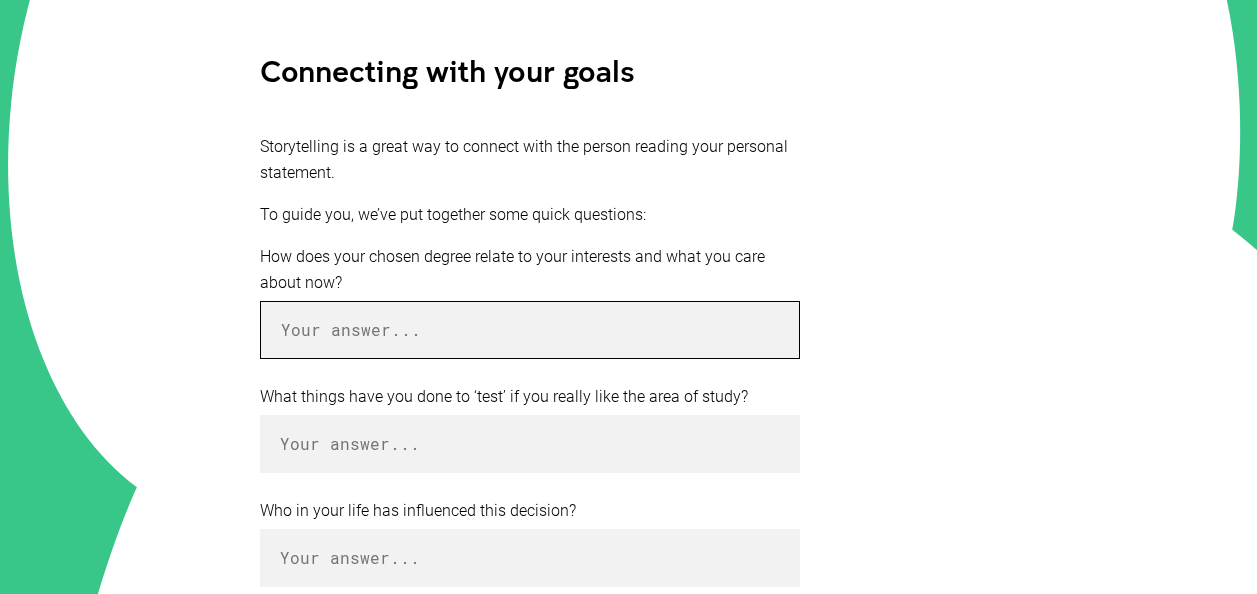 click at bounding box center [530, 330] 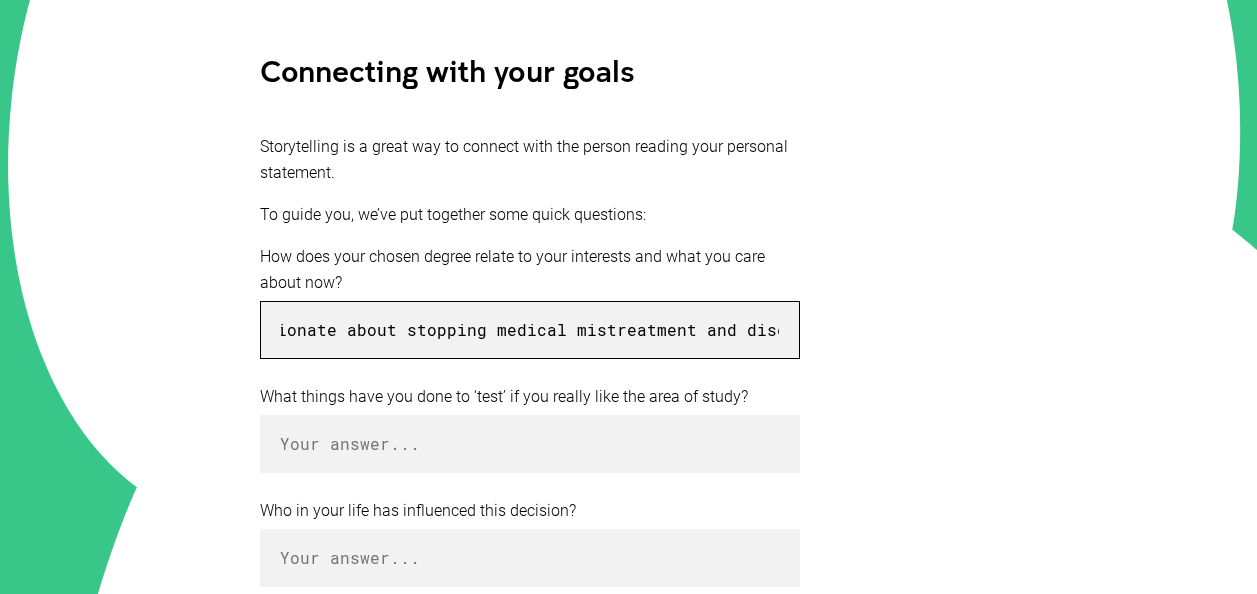 scroll, scrollTop: 0, scrollLeft: 2344, axis: horizontal 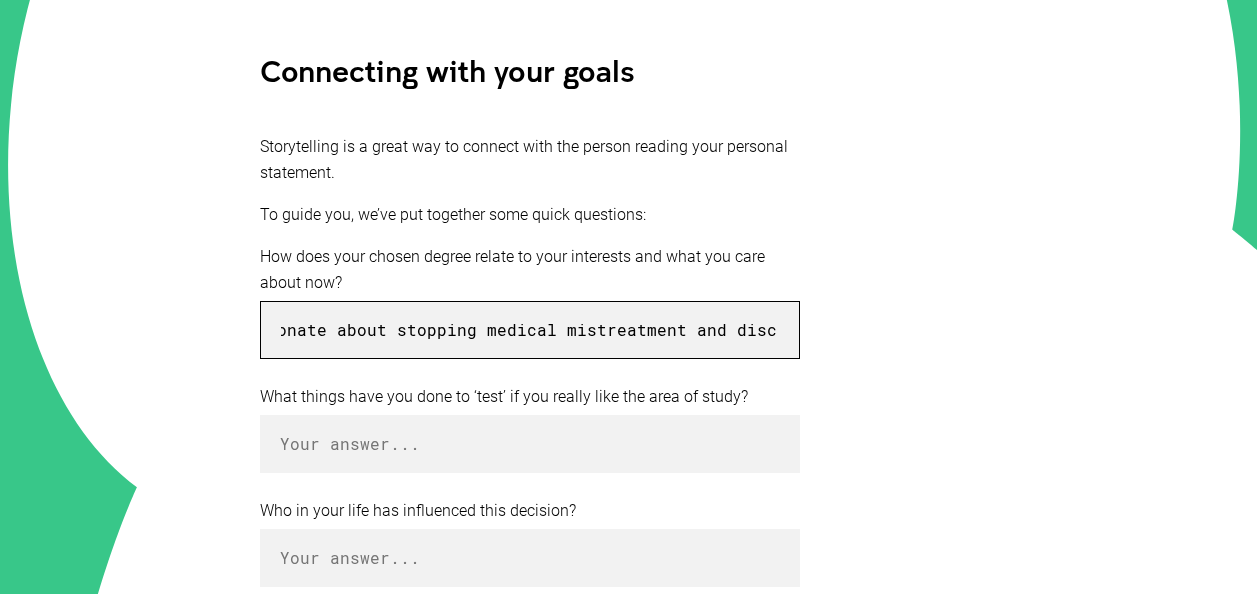 type on "i have always been very interested in the field of medicine and as I have grown up, i have listened to peoples medical stories and researched various conditions that have interested me. in this process i have become increasingly passionate about stopping medical mistreatment and discrimmination." 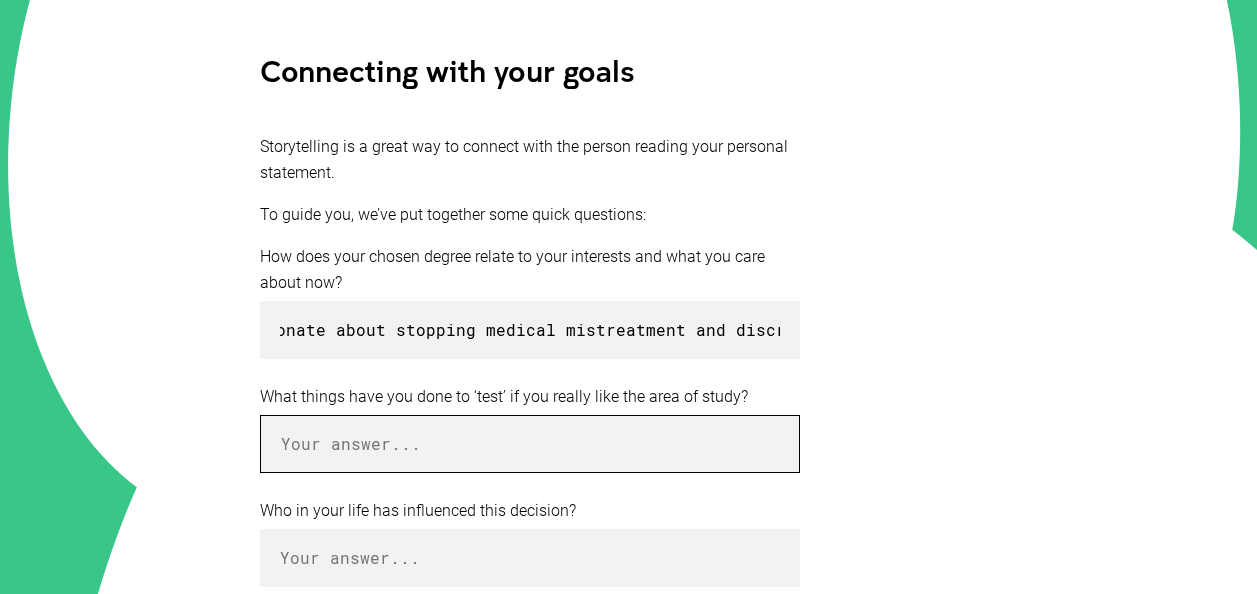 click at bounding box center [530, 444] 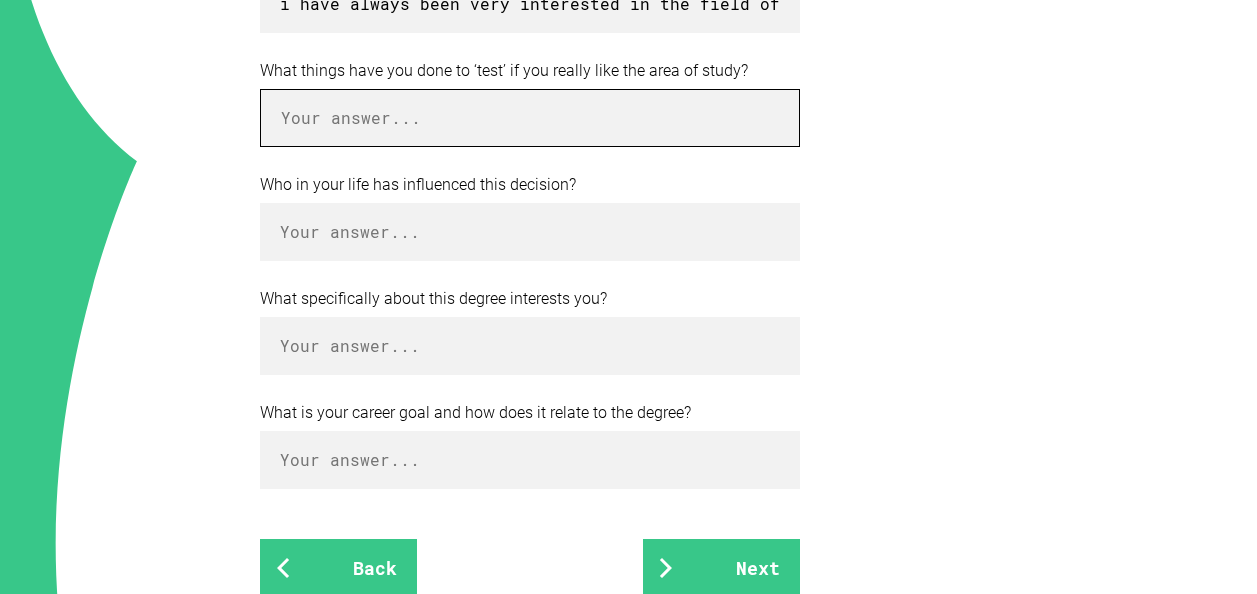 scroll, scrollTop: 731, scrollLeft: 0, axis: vertical 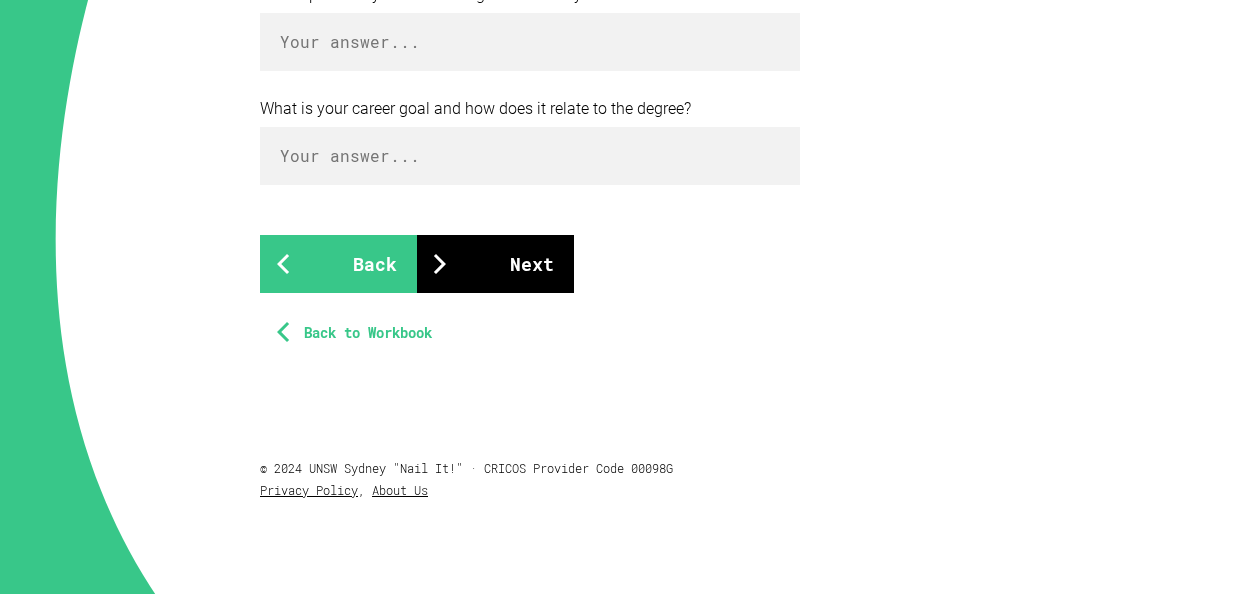 type on "i have researched medical and" 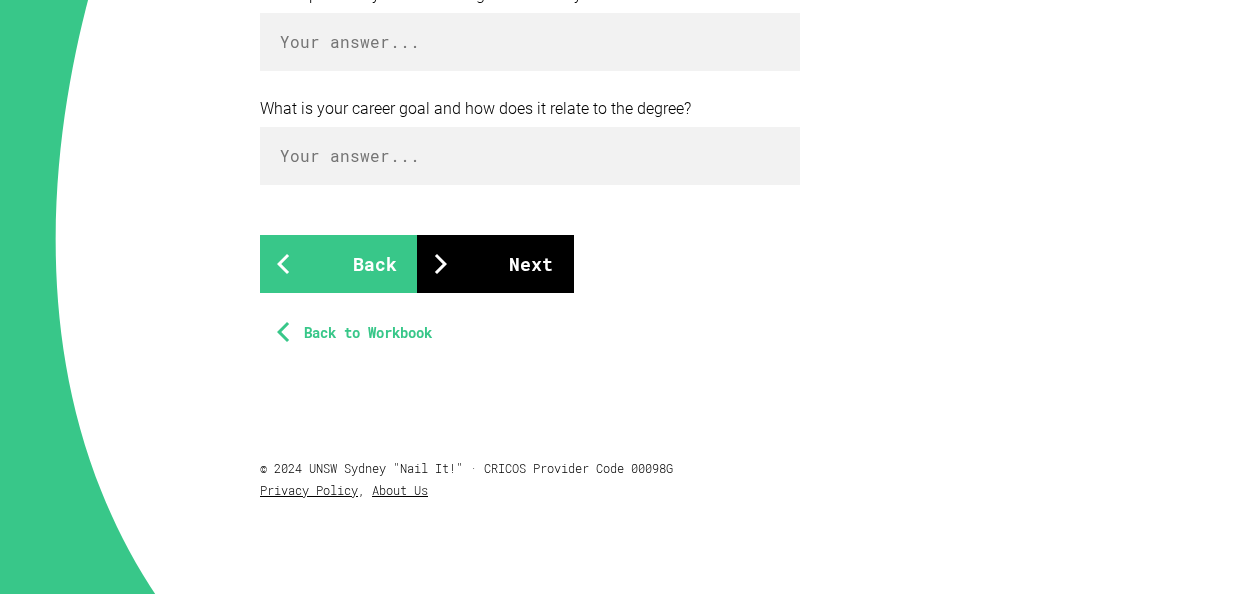 click on "Next" at bounding box center (495, 264) 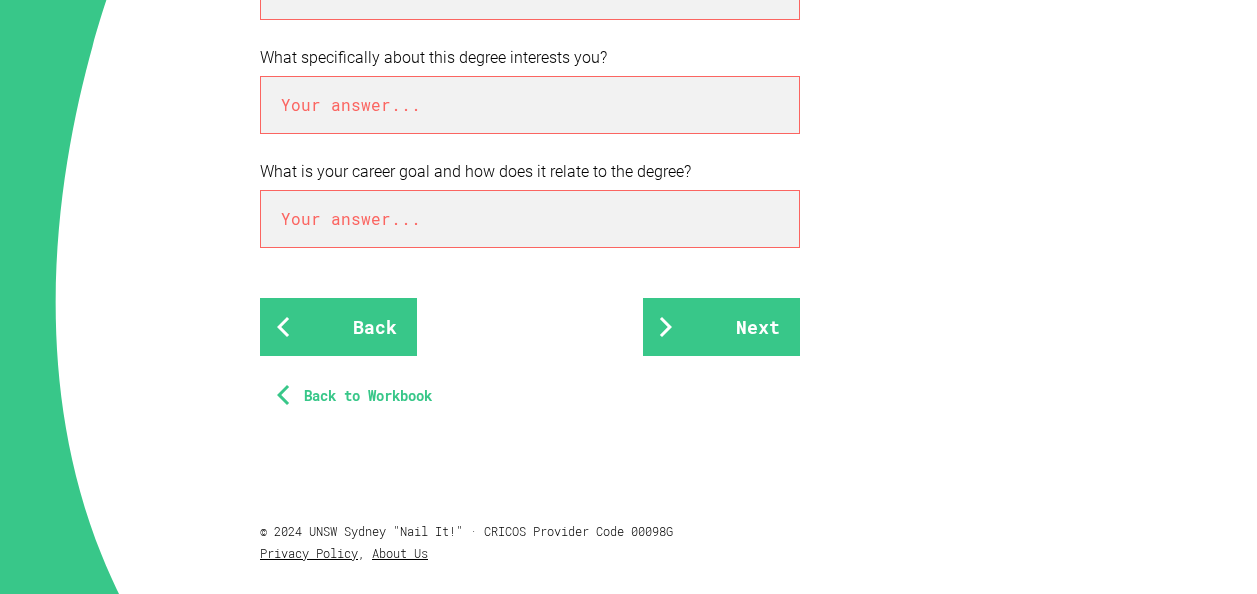 scroll, scrollTop: 972, scrollLeft: 0, axis: vertical 